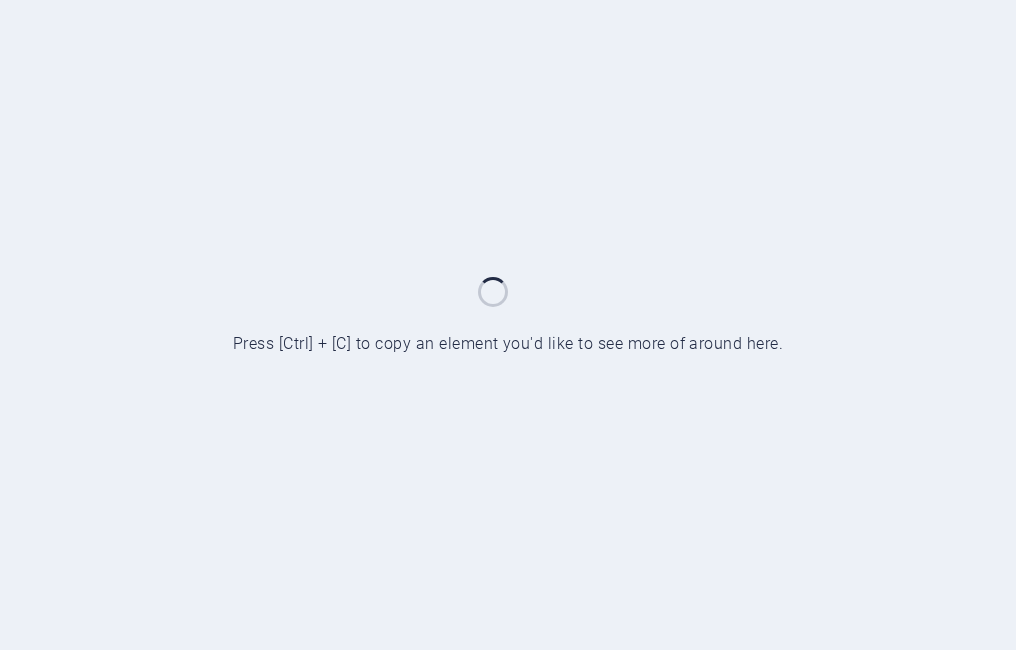 scroll, scrollTop: 0, scrollLeft: 0, axis: both 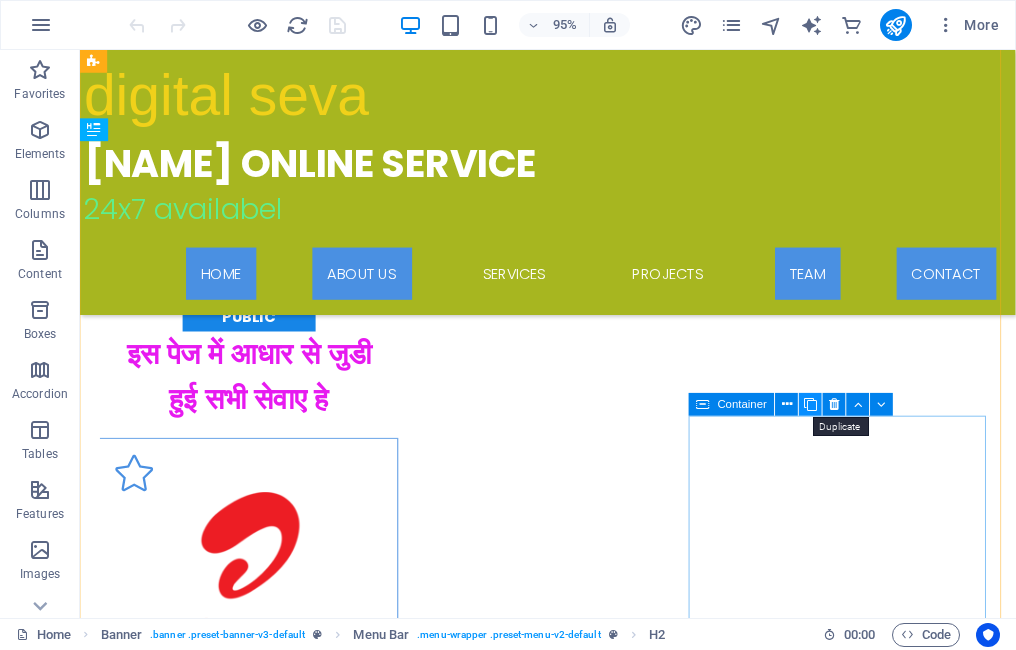 click at bounding box center (810, 405) 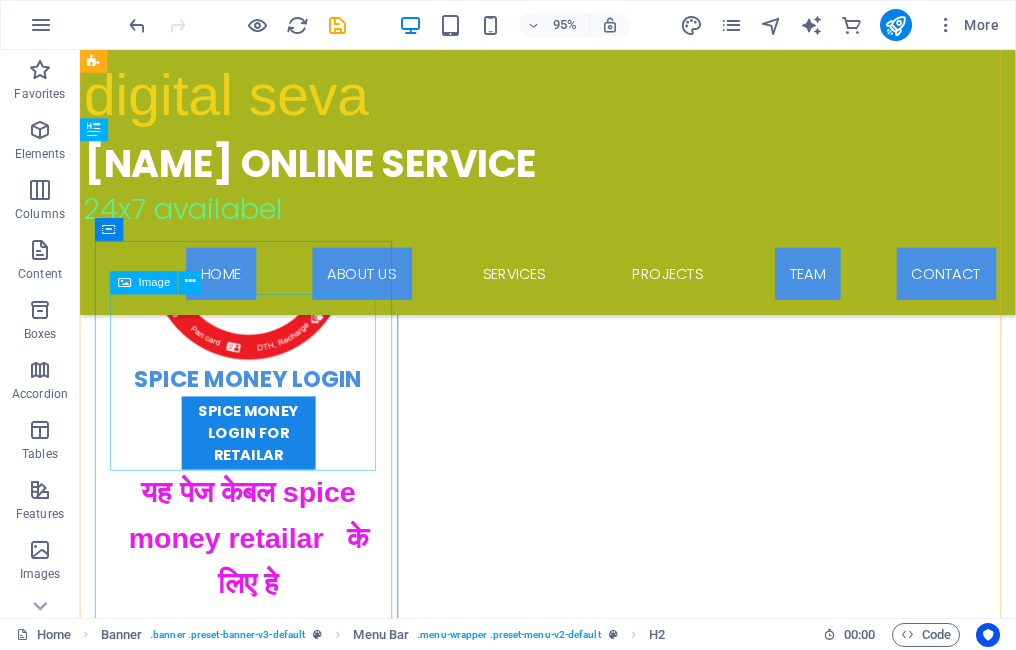 scroll, scrollTop: 3006, scrollLeft: 0, axis: vertical 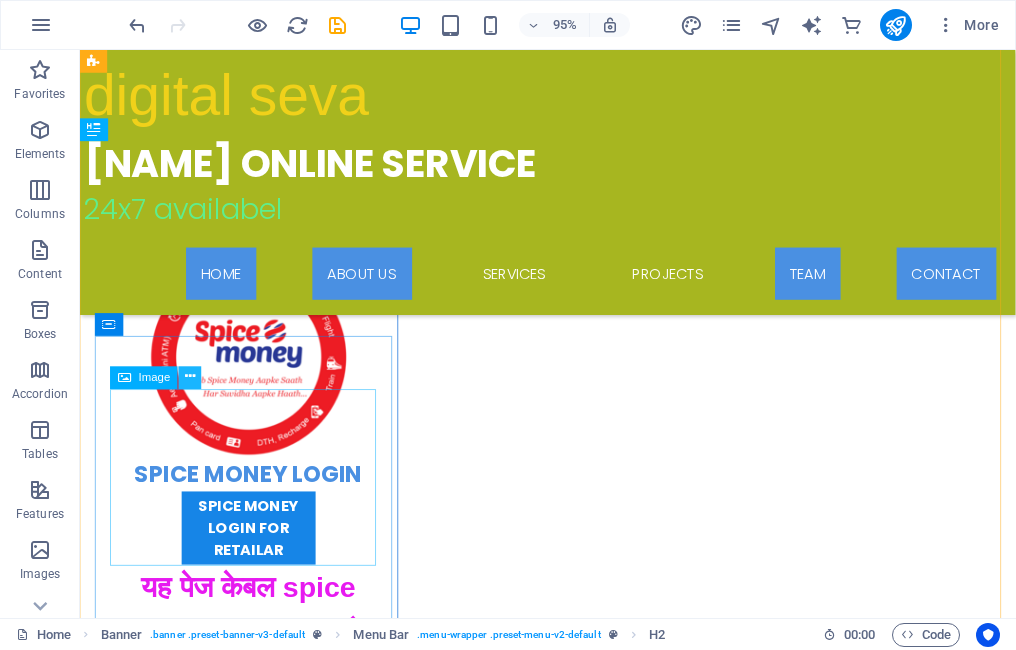 click at bounding box center [190, 378] 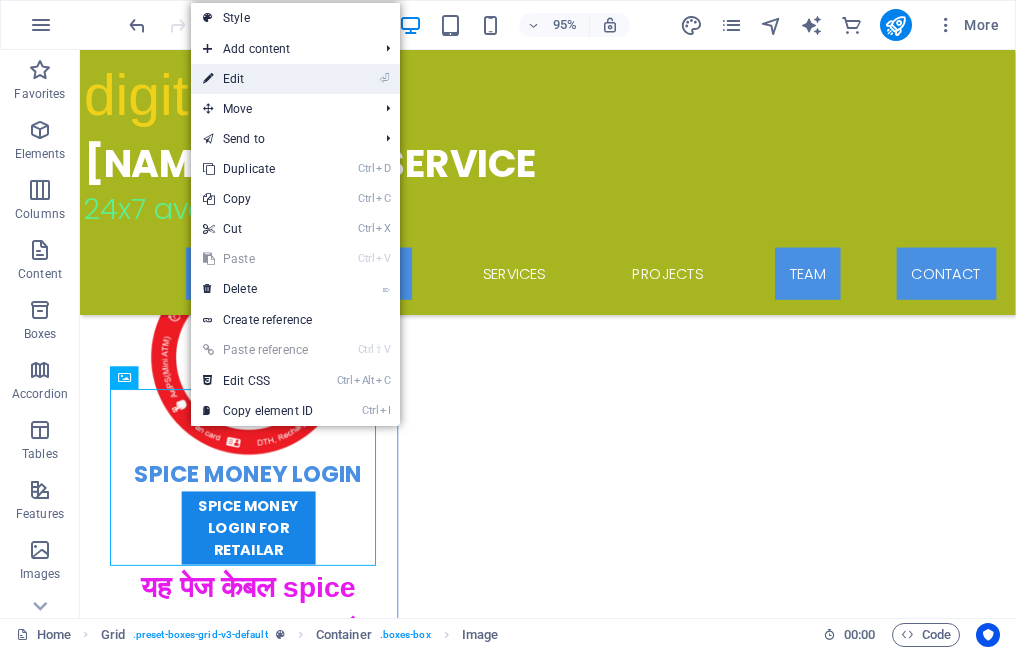click on "⏎  Edit" at bounding box center [258, 79] 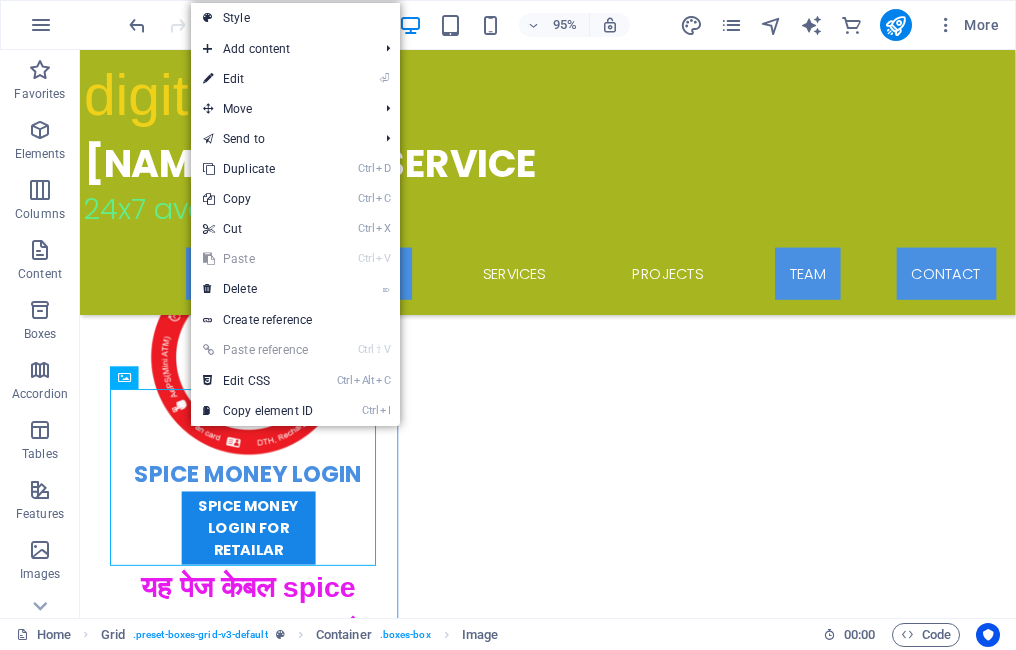 select on "px" 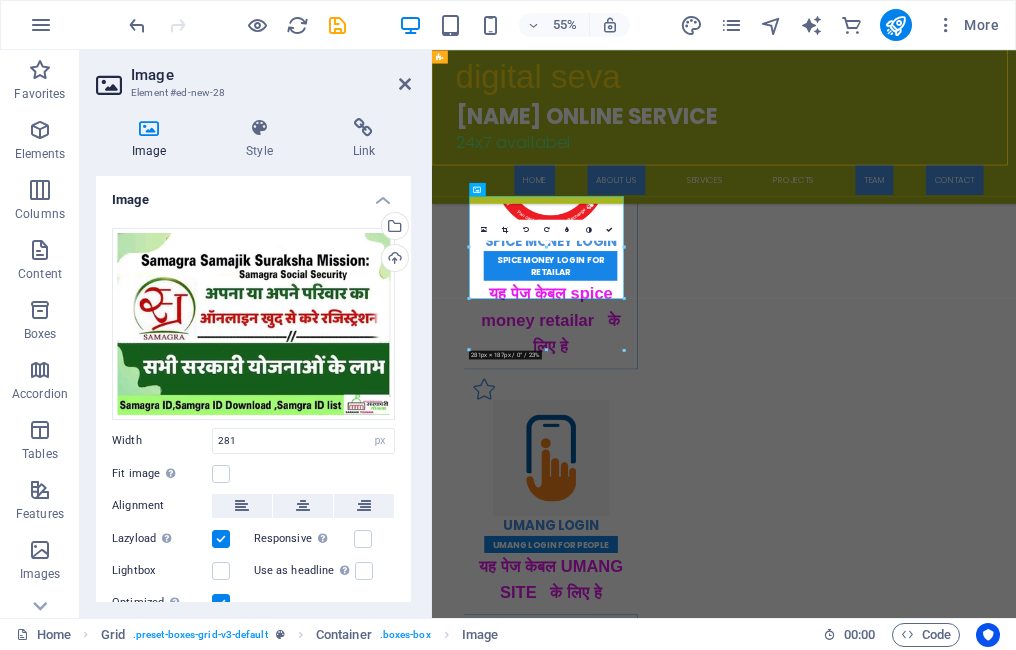 scroll, scrollTop: 3125, scrollLeft: 0, axis: vertical 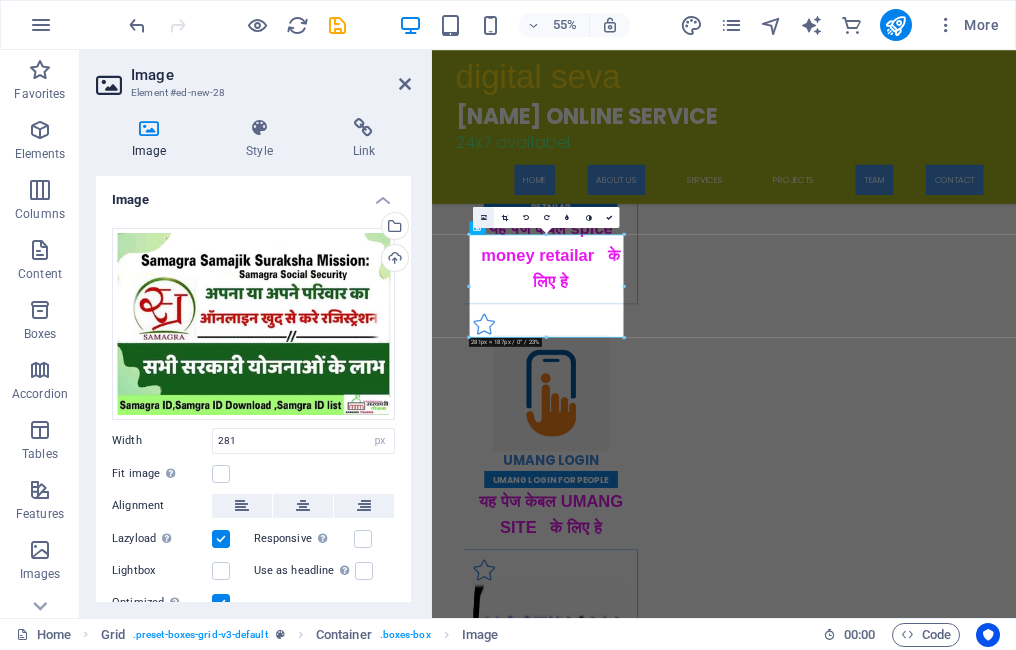 click at bounding box center [484, 218] 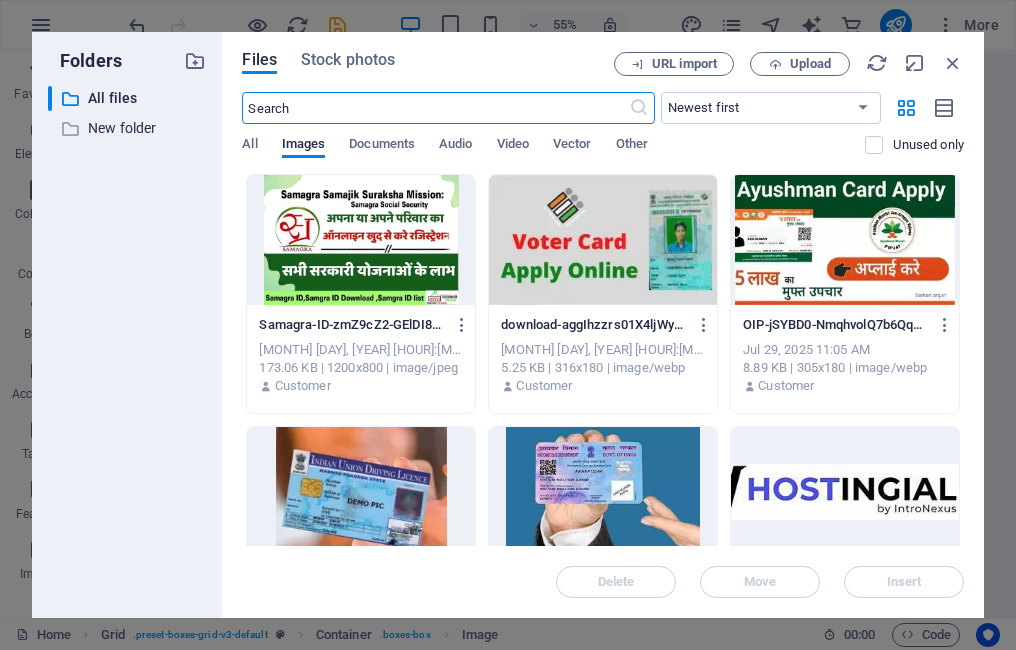 scroll, scrollTop: 7916, scrollLeft: 0, axis: vertical 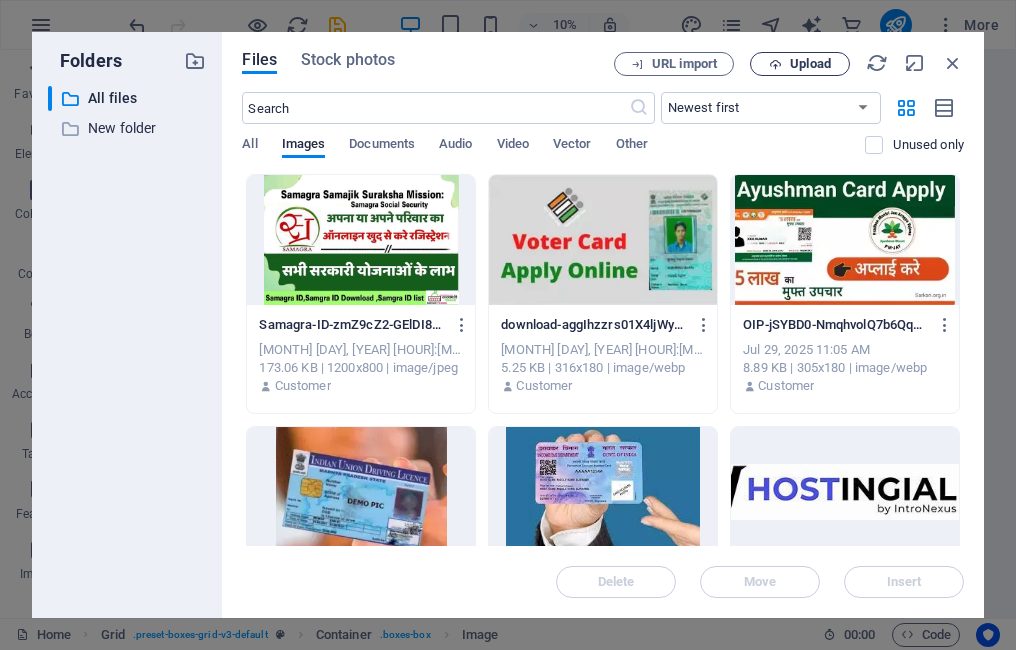 click on "Upload" at bounding box center (810, 64) 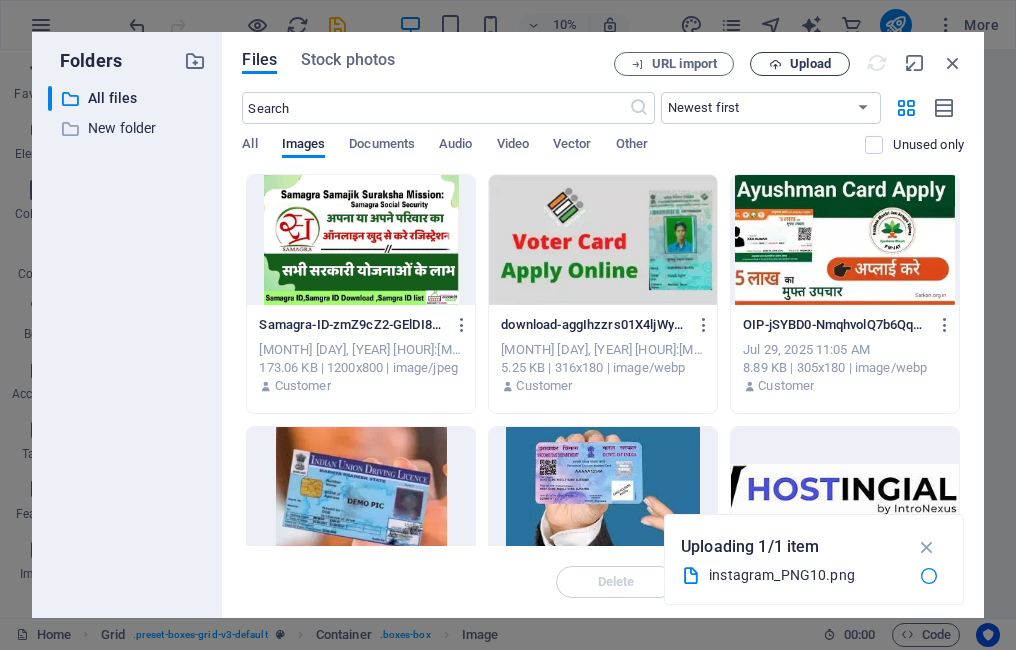 type on "277" 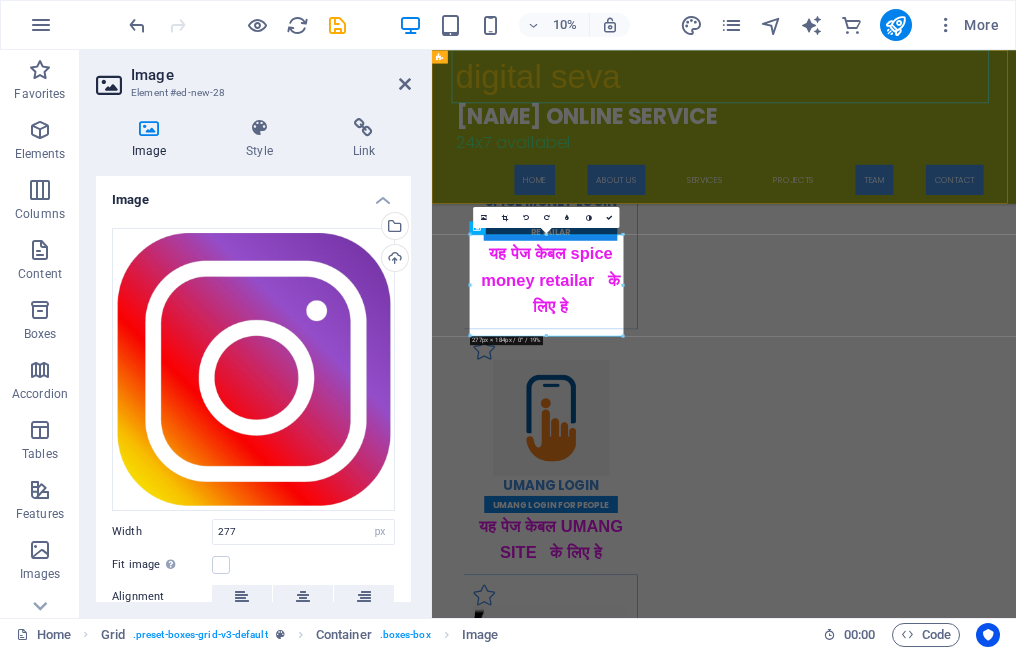 scroll, scrollTop: 3125, scrollLeft: 0, axis: vertical 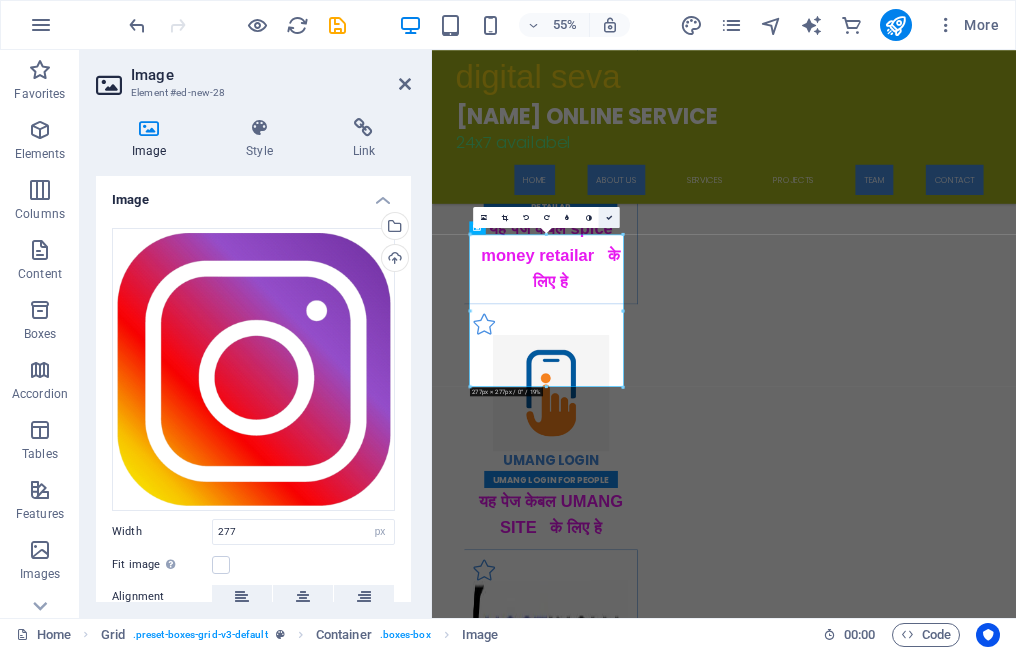 click at bounding box center (609, 217) 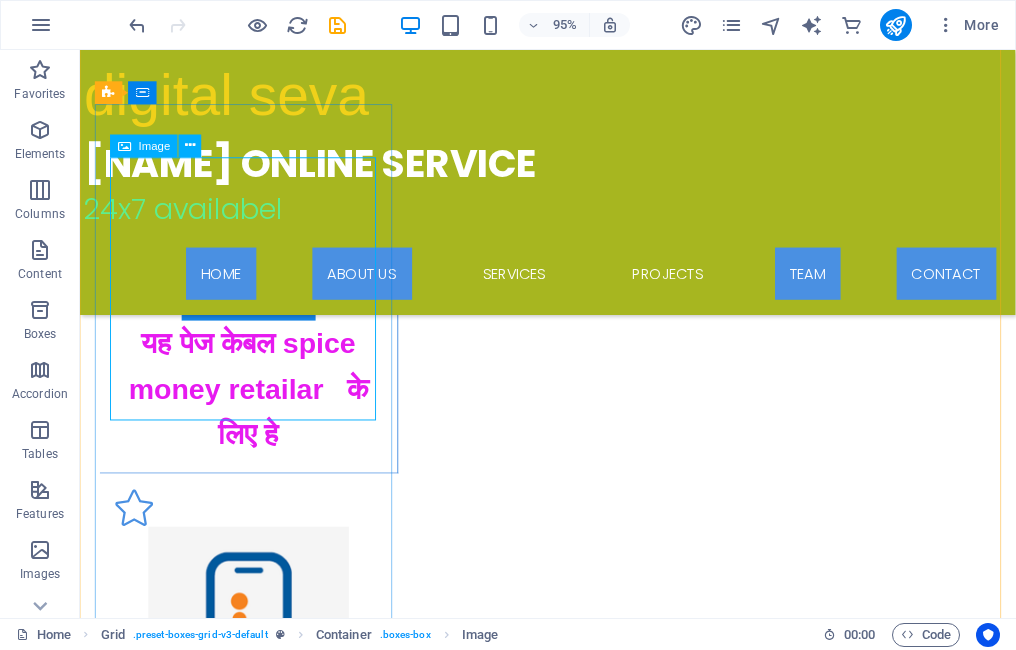 scroll, scrollTop: 3228, scrollLeft: 0, axis: vertical 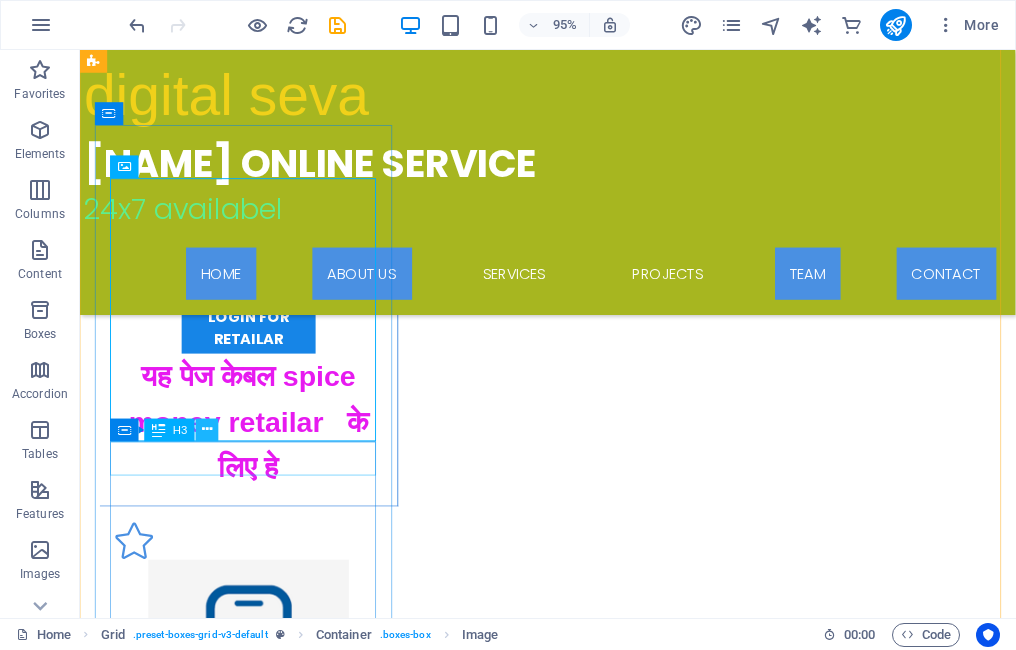click at bounding box center (207, 430) 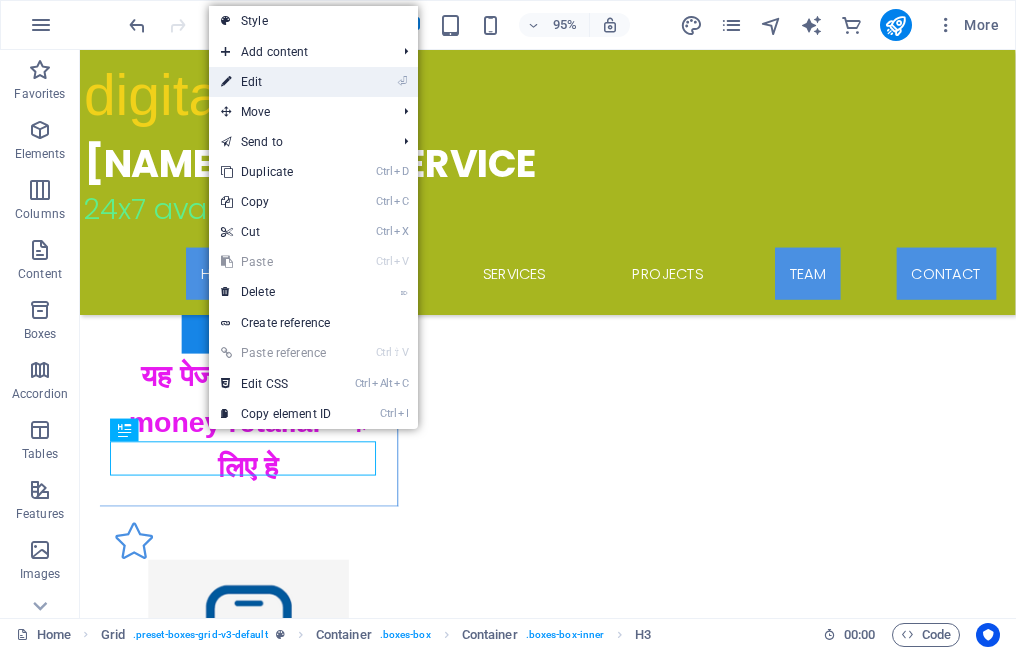 click on "⏎  Edit" at bounding box center (276, 82) 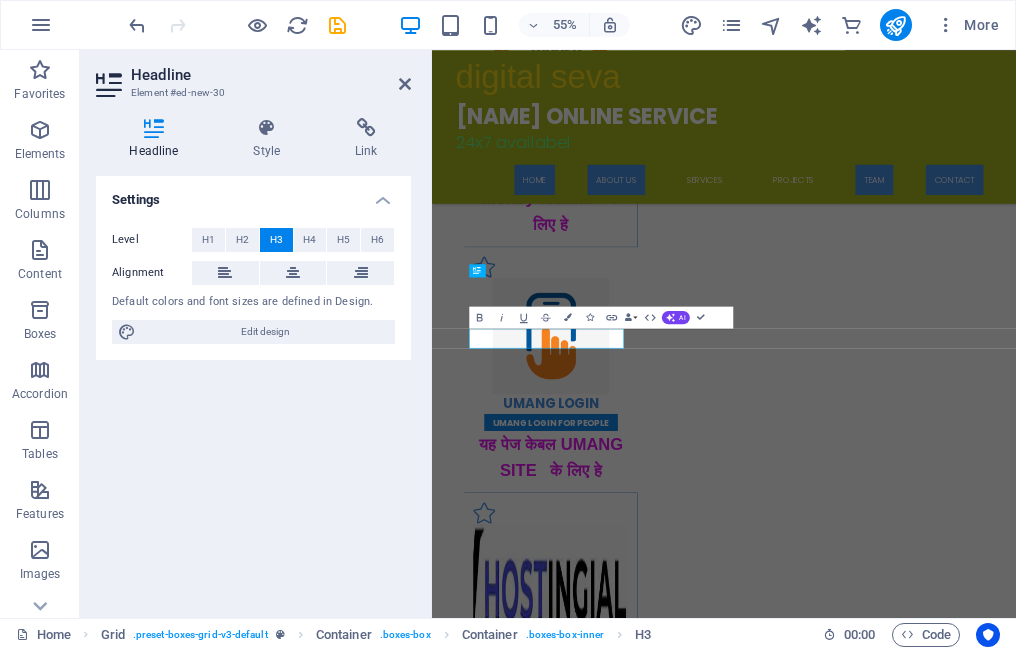 scroll, scrollTop: 3324, scrollLeft: 0, axis: vertical 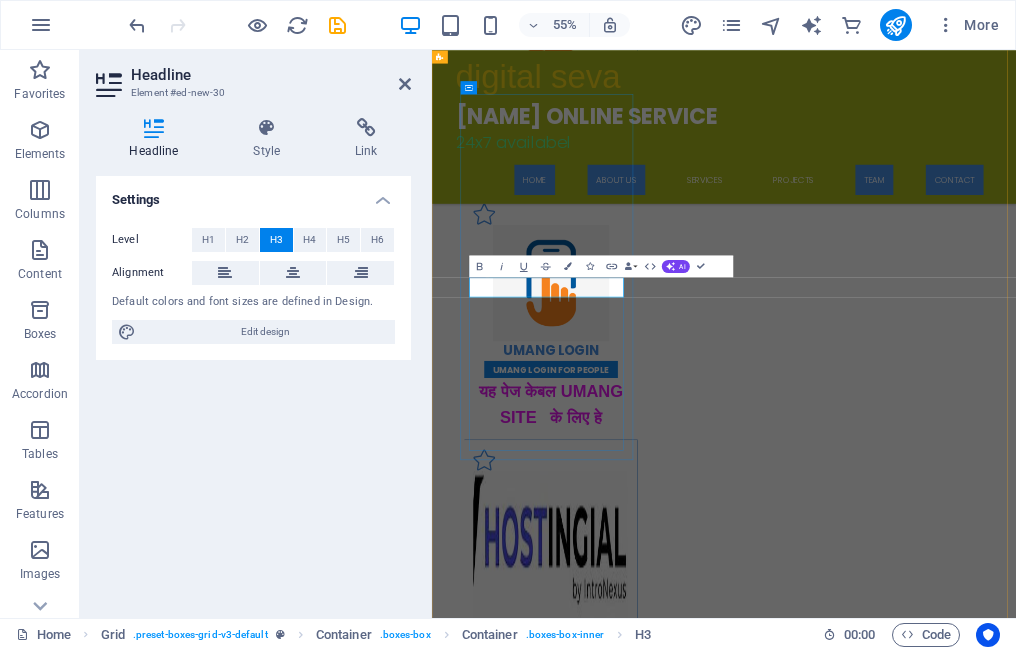 click on "samagra id portal" at bounding box center (648, 4395) 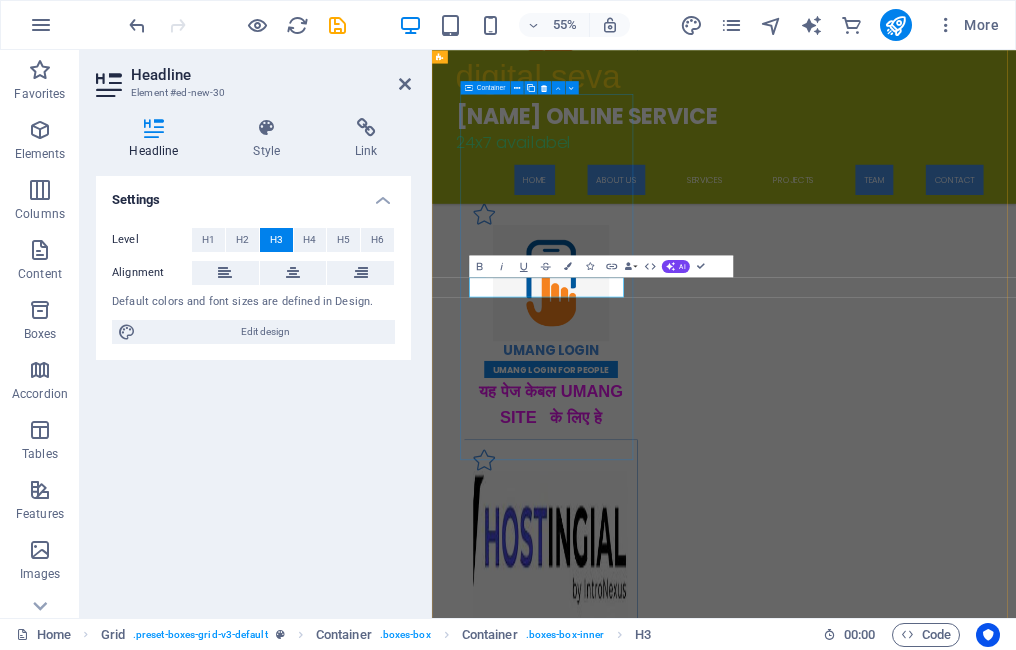 type 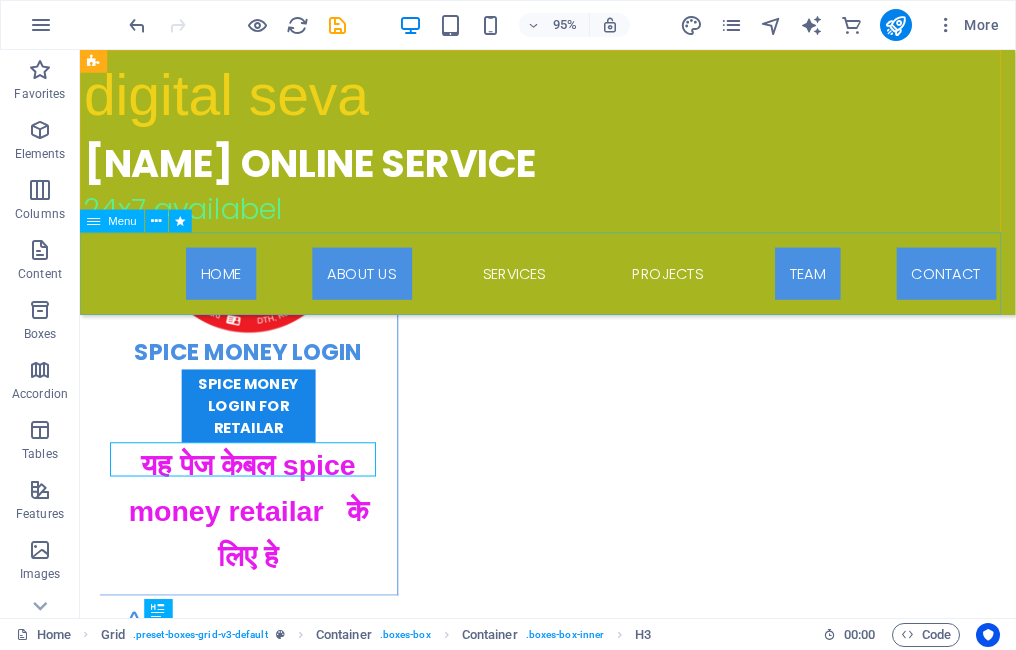 scroll, scrollTop: 3204, scrollLeft: 0, axis: vertical 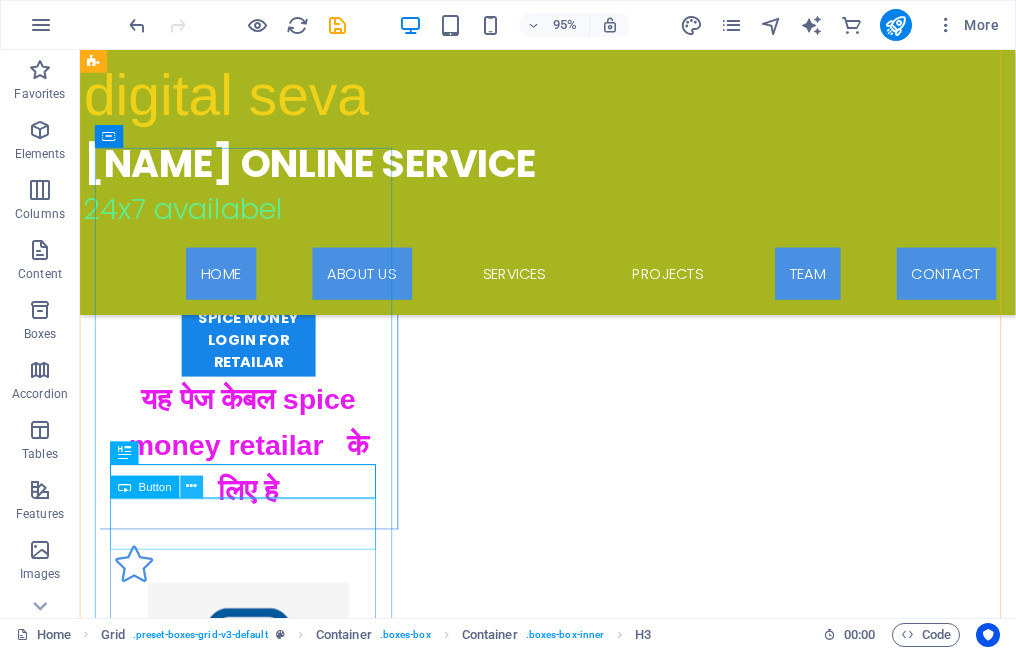 click at bounding box center (192, 487) 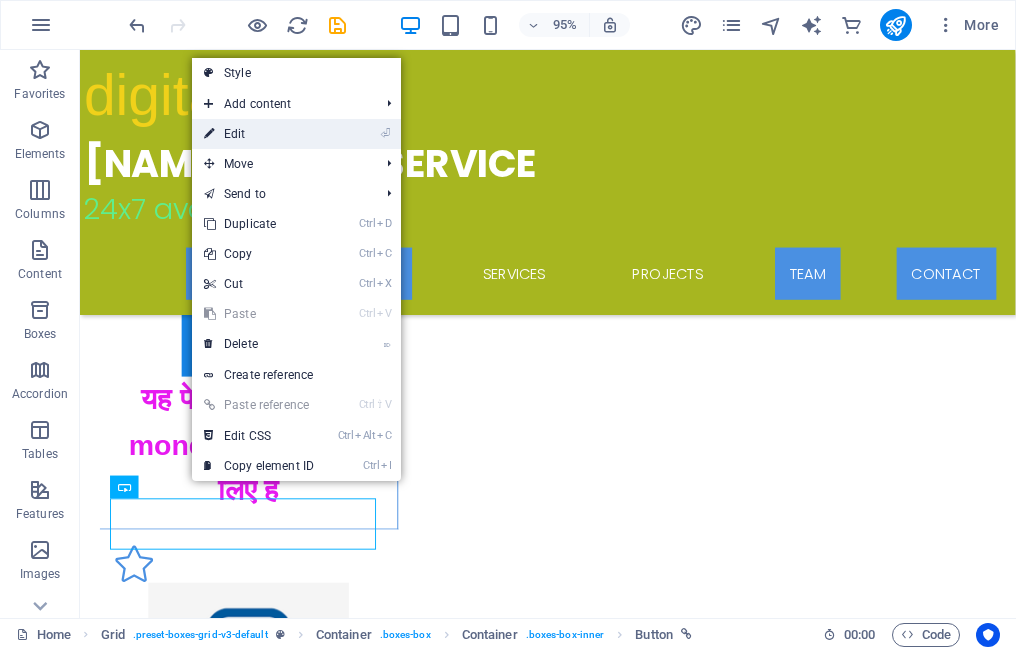 click on "⏎  Edit" at bounding box center (259, 134) 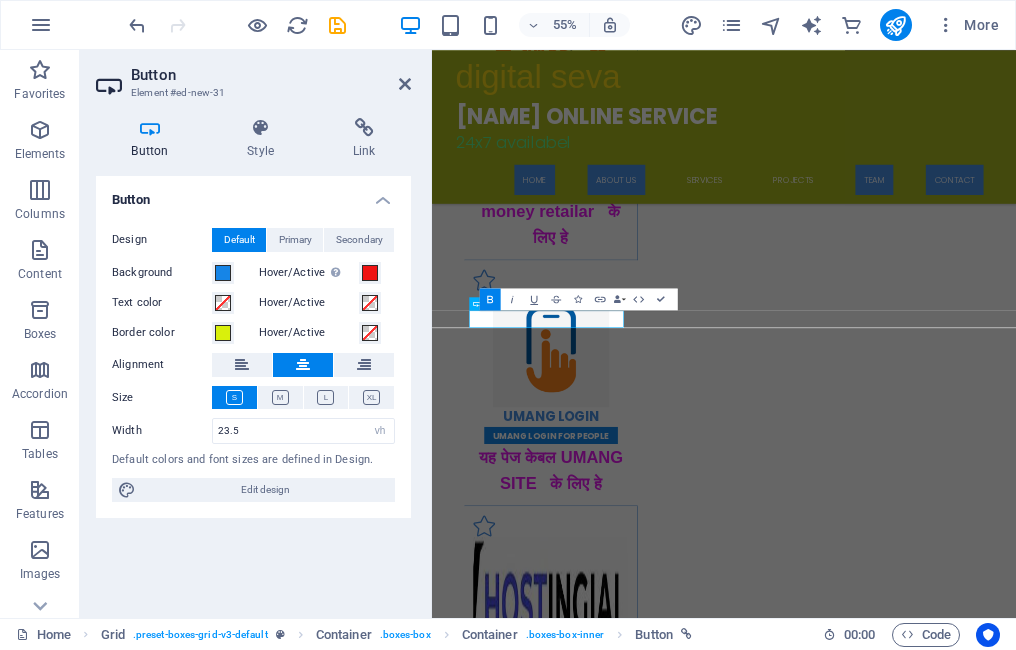 scroll, scrollTop: 3300, scrollLeft: 0, axis: vertical 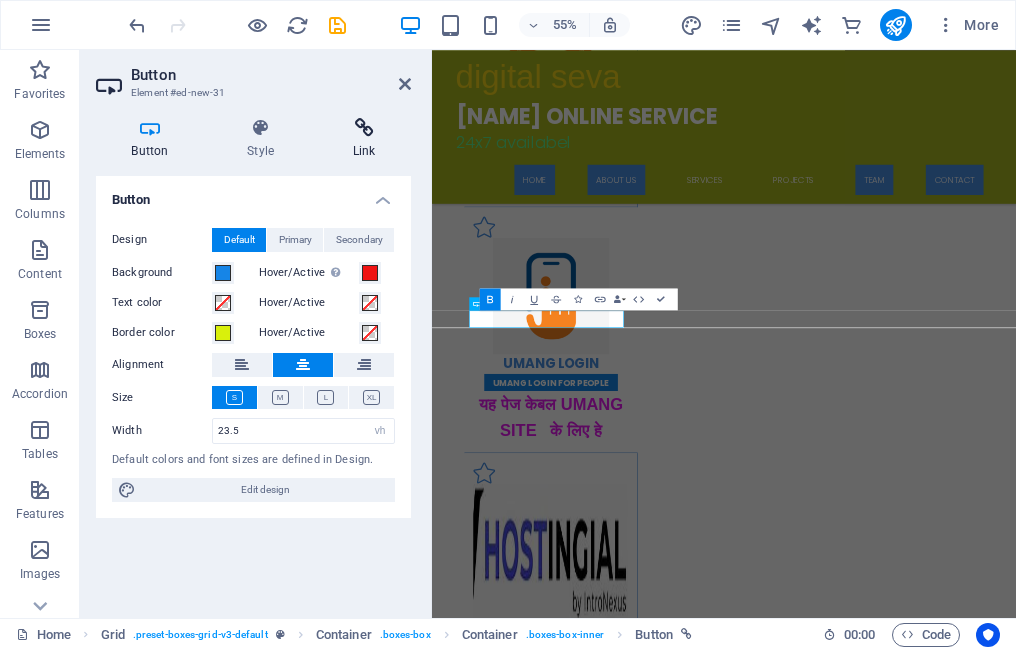 click at bounding box center [364, 128] 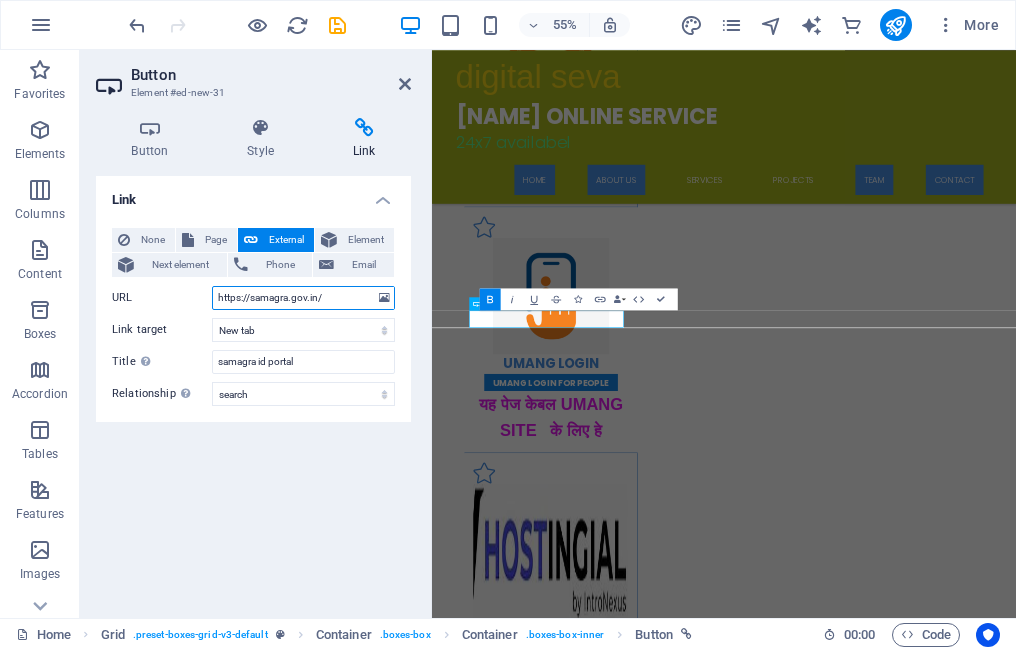 click on "https://samagra.gov.in/" at bounding box center (303, 298) 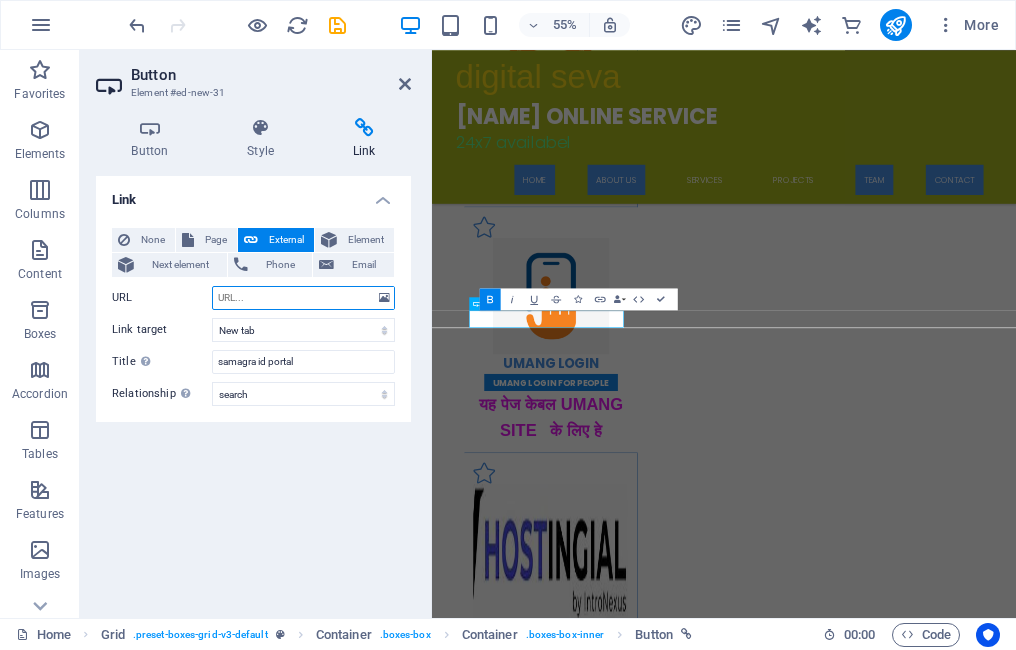 paste on "https://www.instagram.com/" 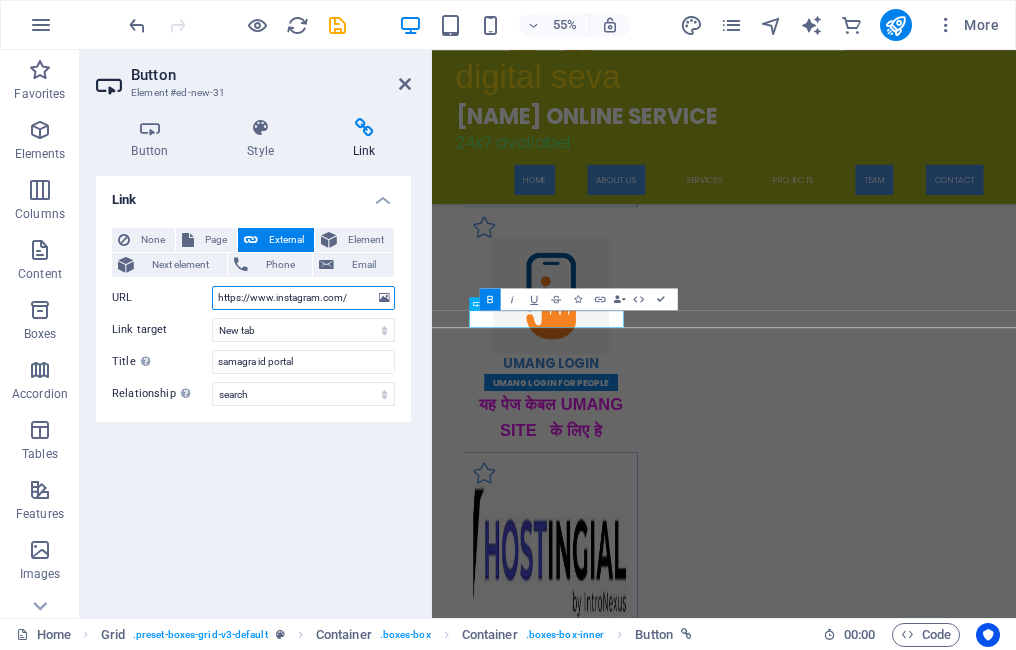 type on "https://www.instagram.com/" 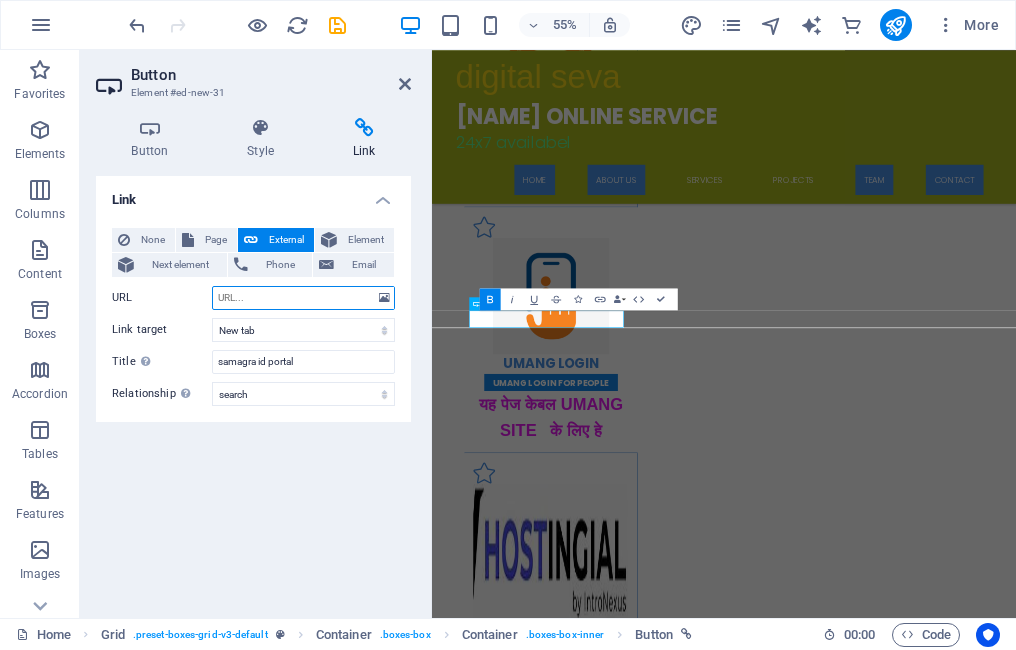 paste on "https://www.instagram.com/" 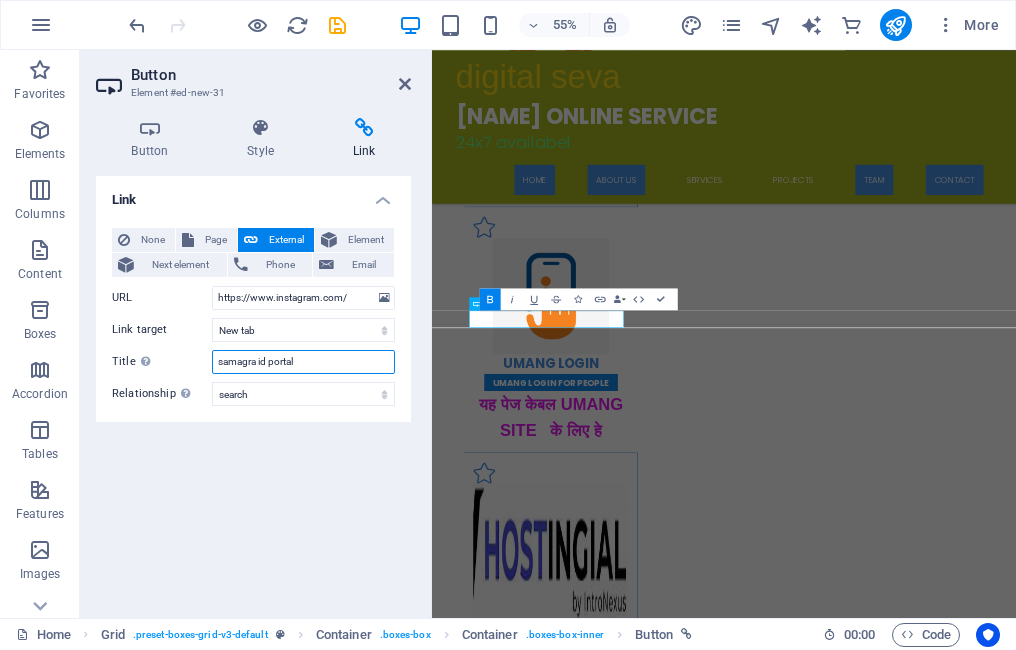 click on "samagra id portal" at bounding box center [303, 362] 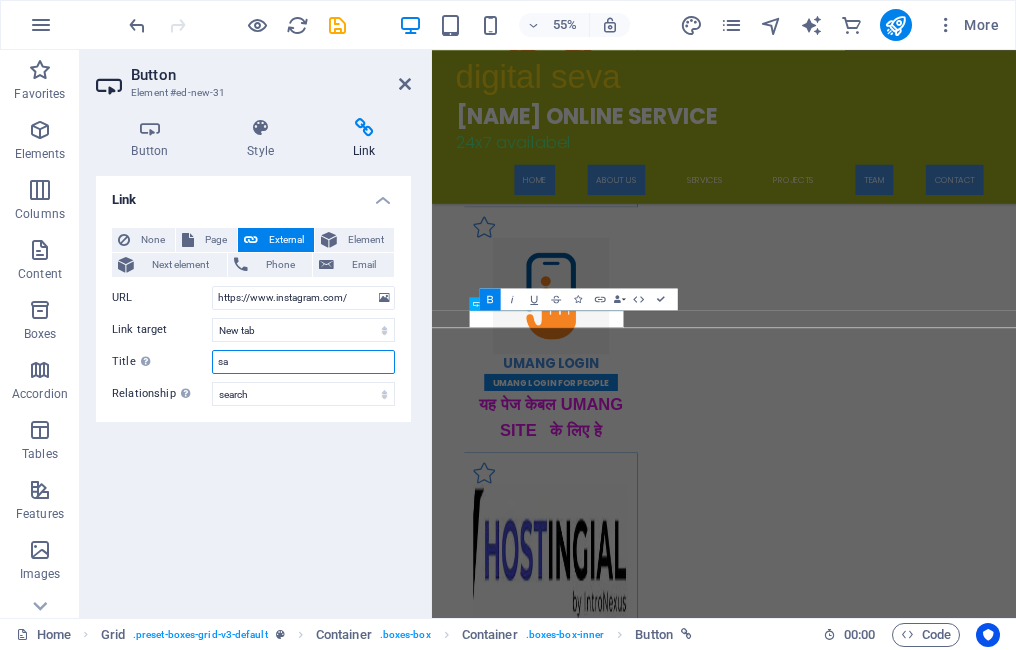 type on "s" 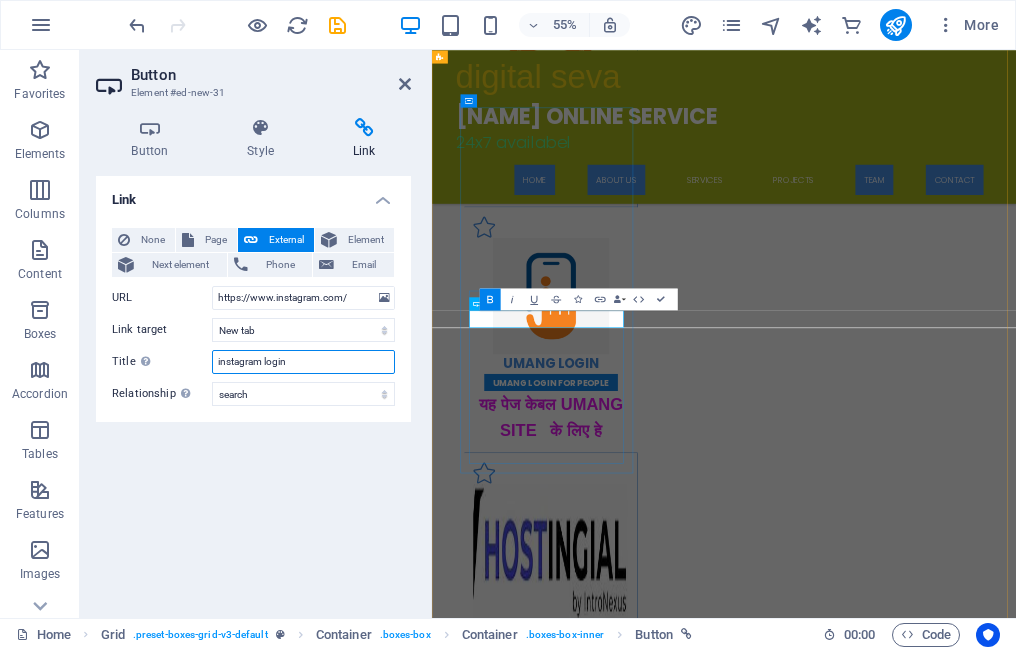 type on "instagram login" 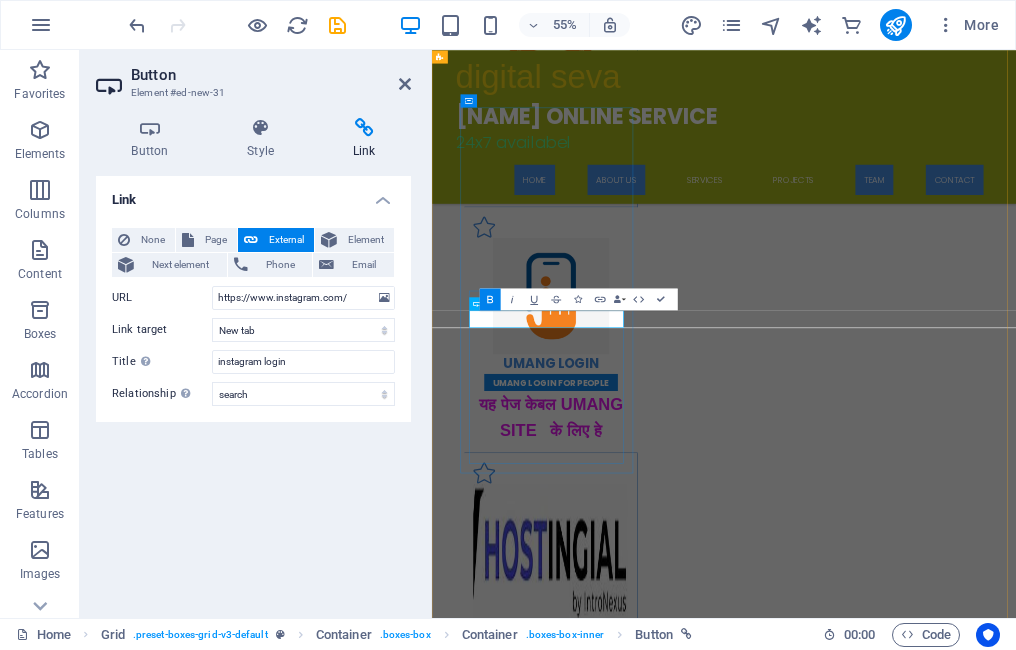 type 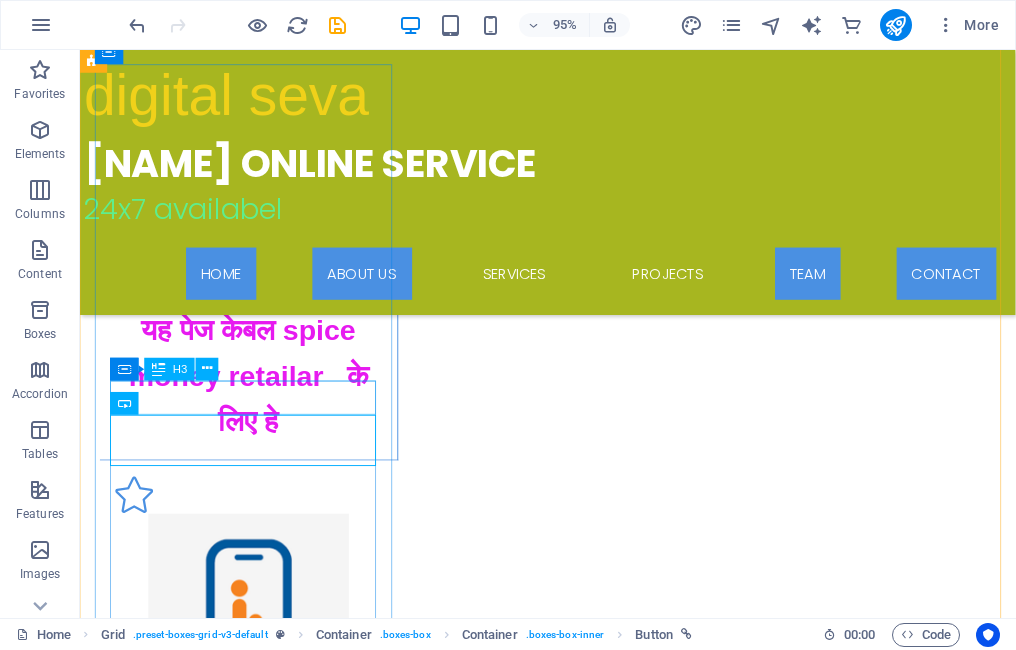 scroll, scrollTop: 3292, scrollLeft: 0, axis: vertical 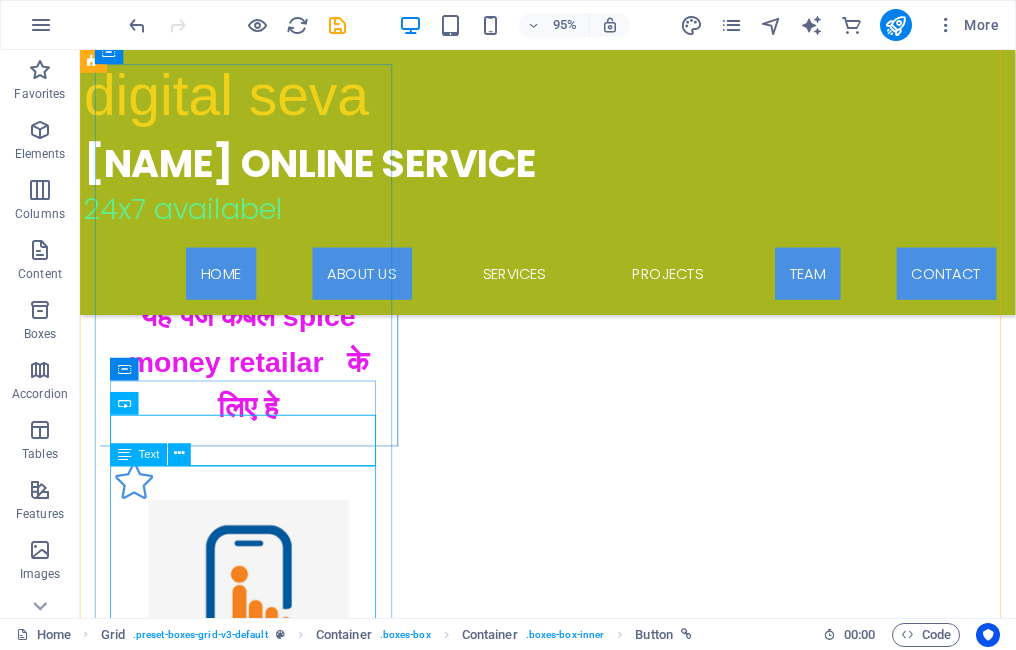click on ". यह पेज .समग्र id पोर्टल के लिए हे" at bounding box center (258, 4929) 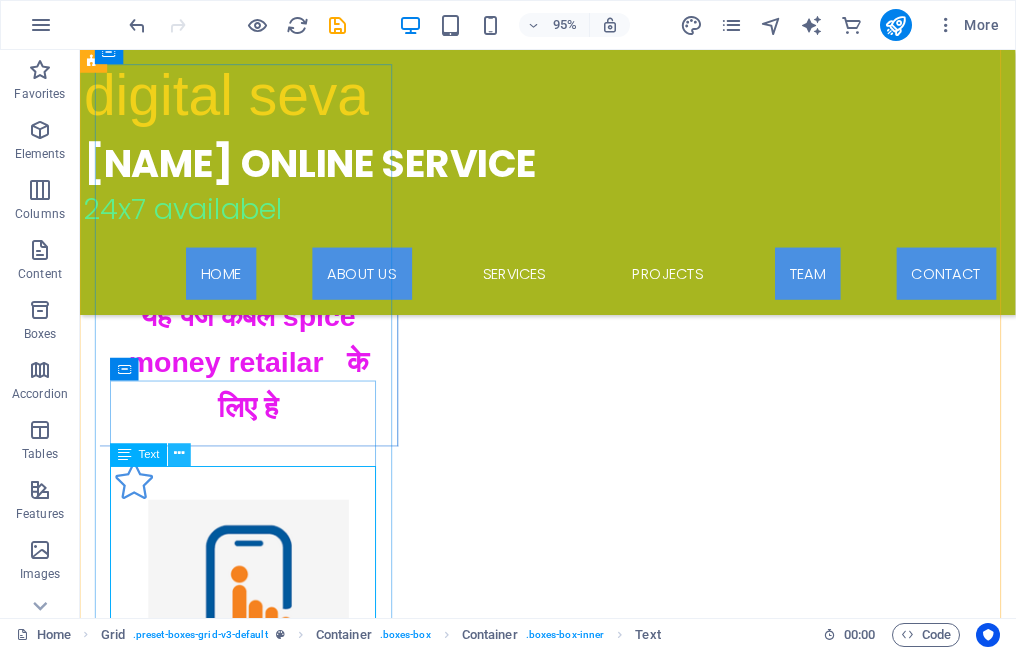 click at bounding box center [180, 455] 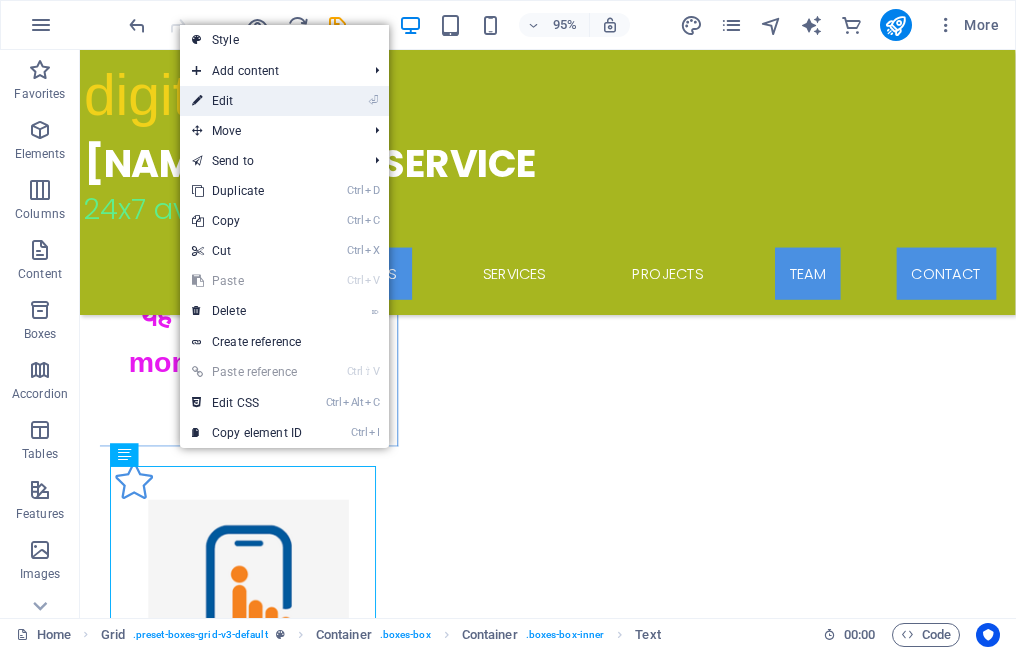 click on "⏎  Edit" at bounding box center (247, 101) 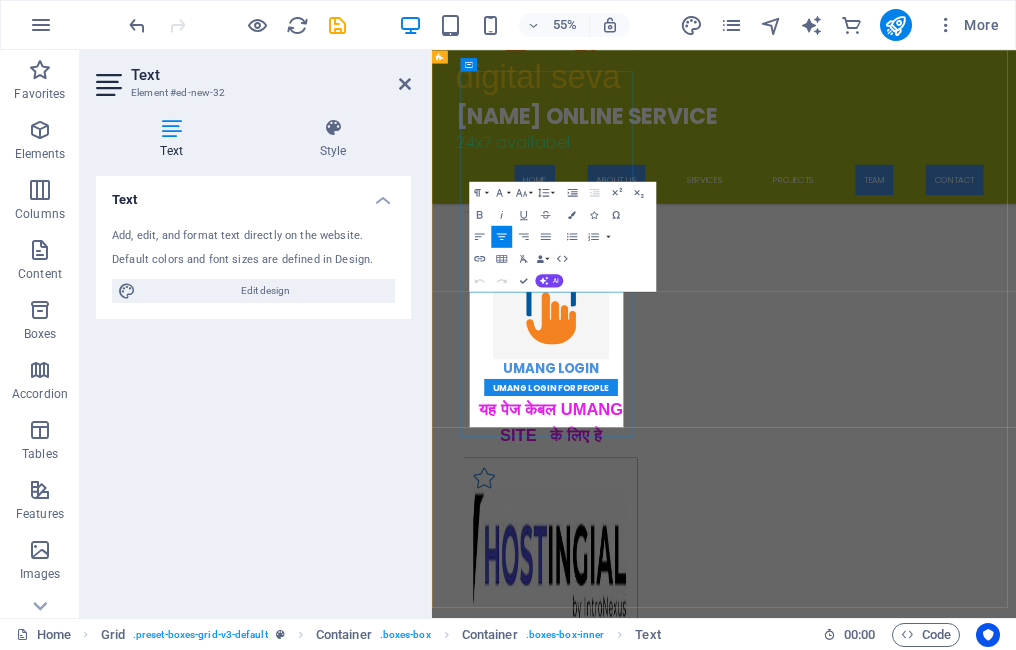 scroll, scrollTop: 3366, scrollLeft: 0, axis: vertical 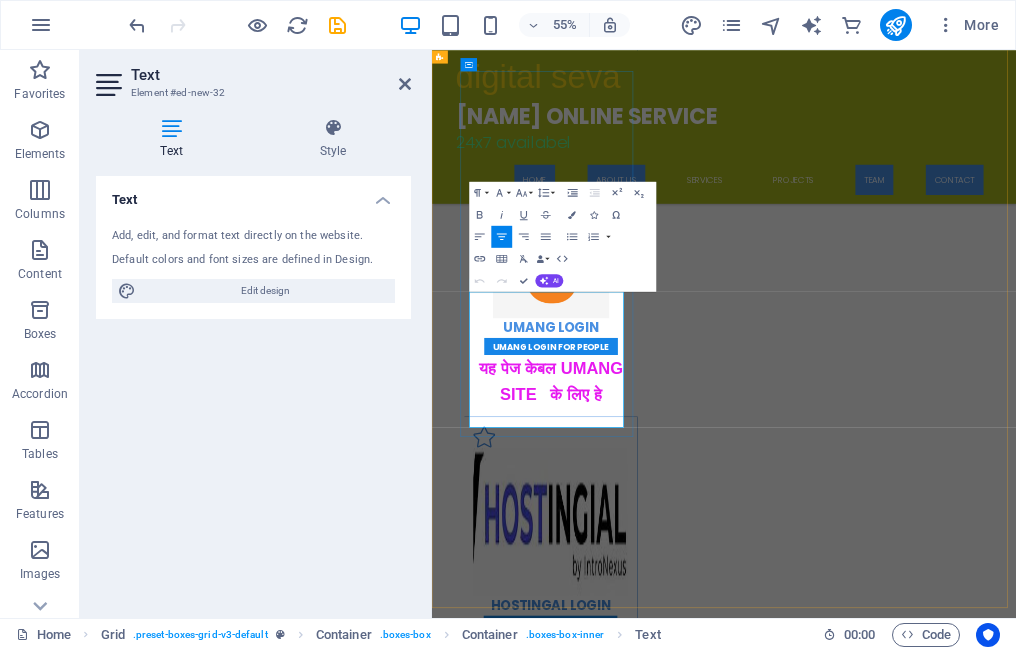 click on ". यह पेज .समग्र id पोर्टल के लिए हे" at bounding box center [648, 4483] 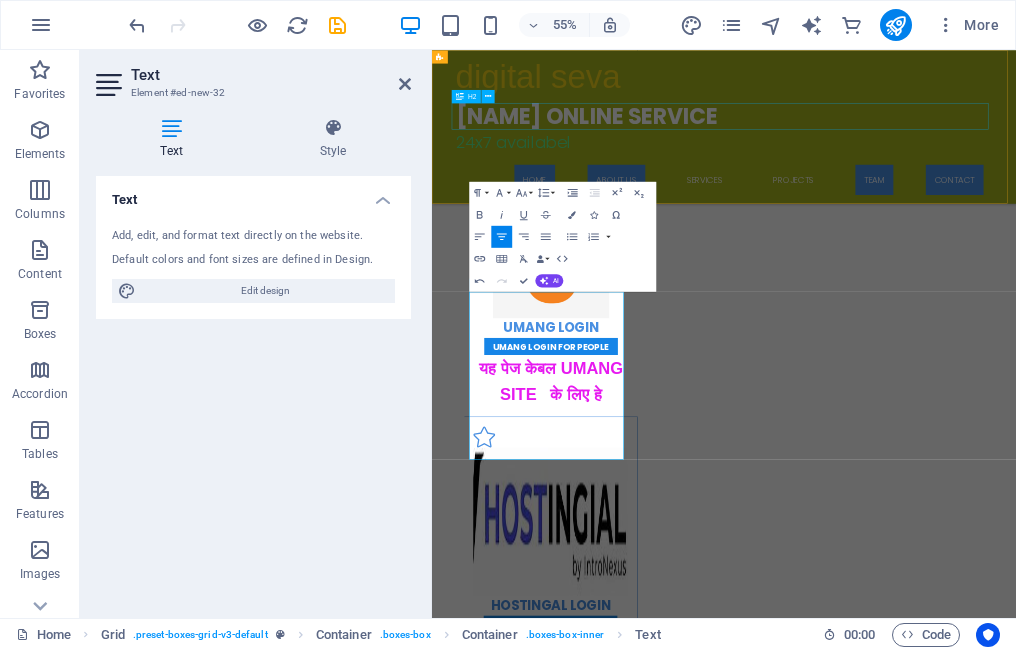 scroll, scrollTop: 0, scrollLeft: 3, axis: horizontal 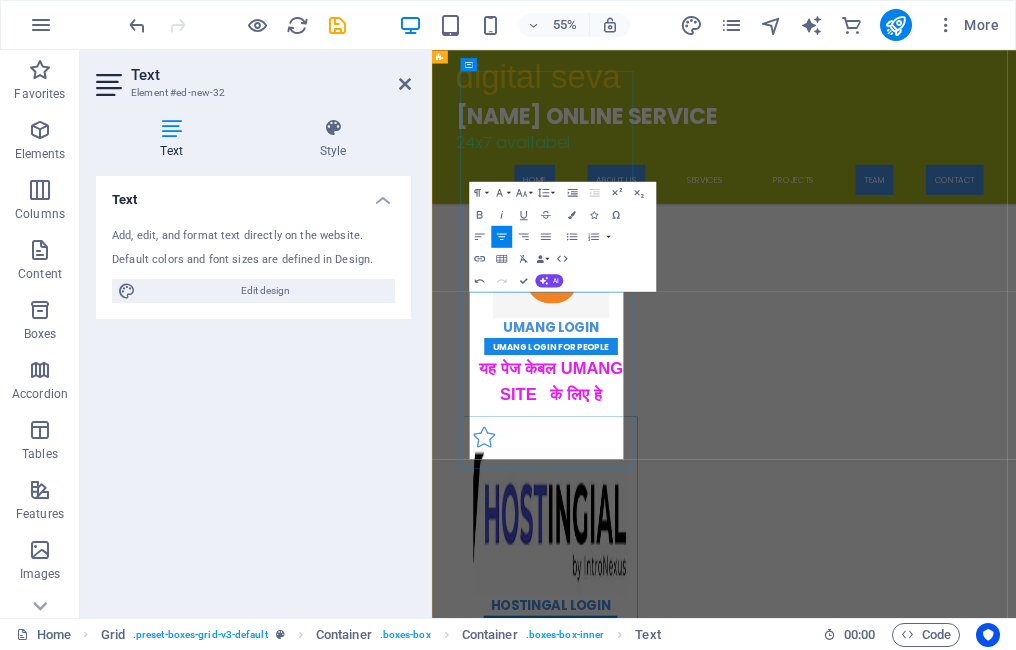 click on "यह पेज यह पेज इंस्टाग्राम  पर जाने के लिए हे" at bounding box center [647, 4512] 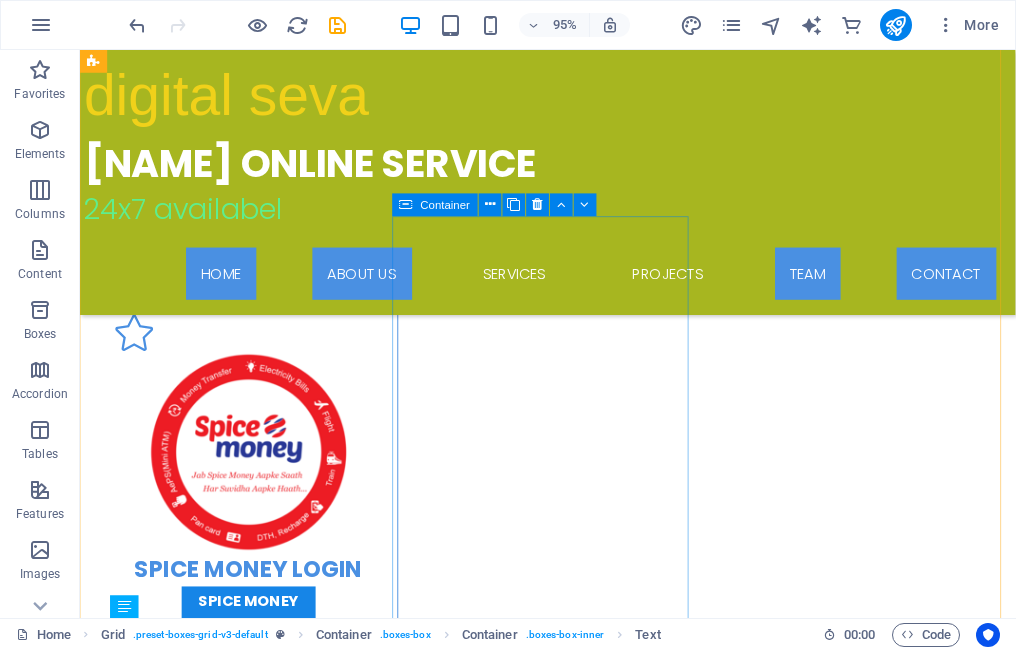 scroll, scrollTop: 2845, scrollLeft: 0, axis: vertical 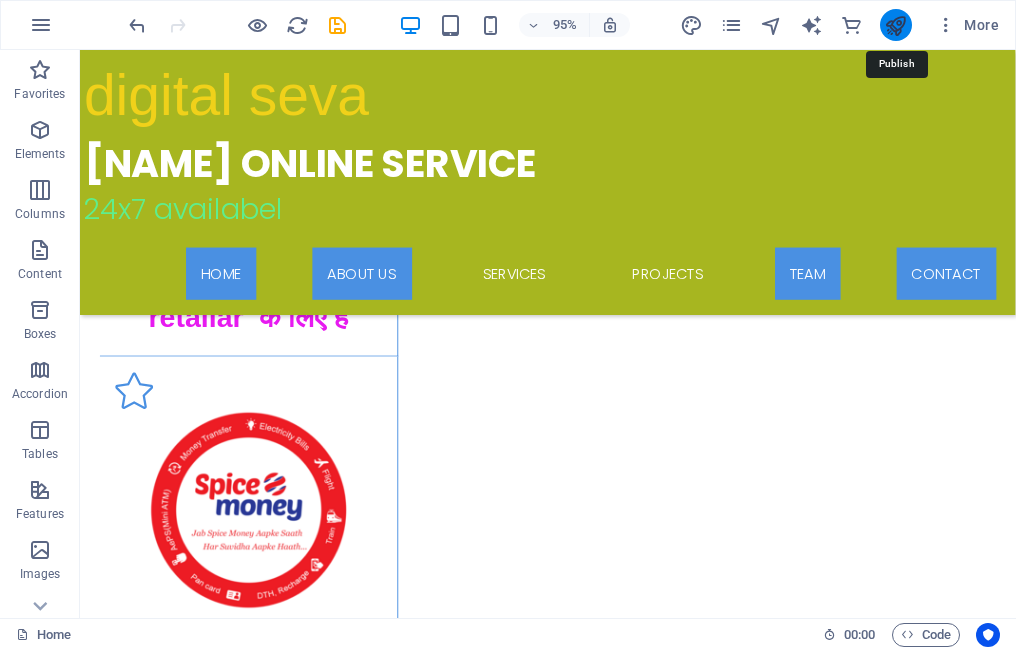 click at bounding box center (895, 25) 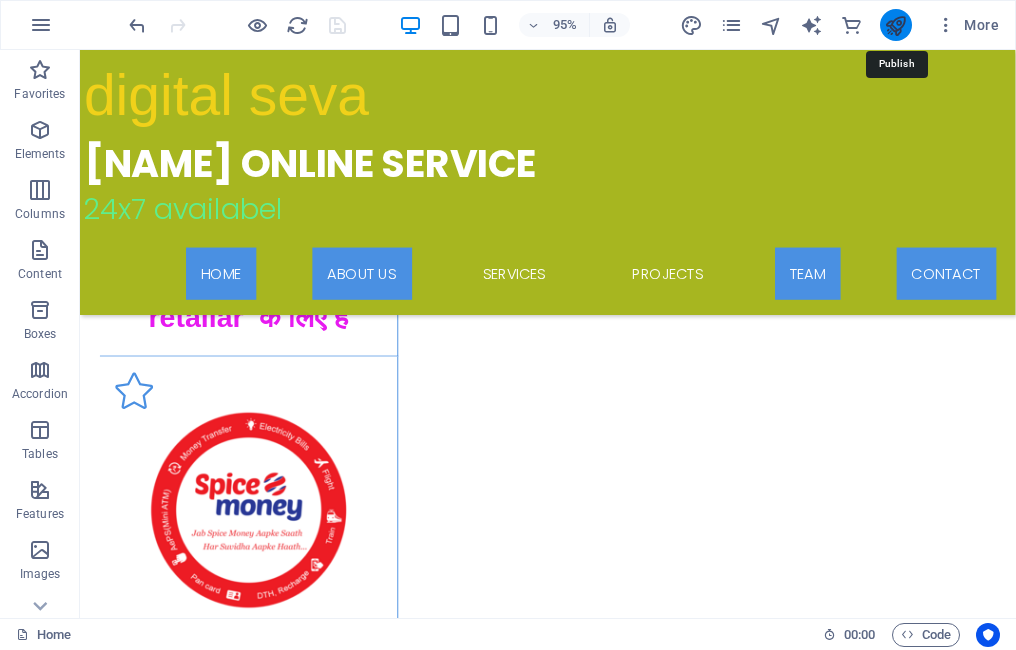 click at bounding box center [895, 25] 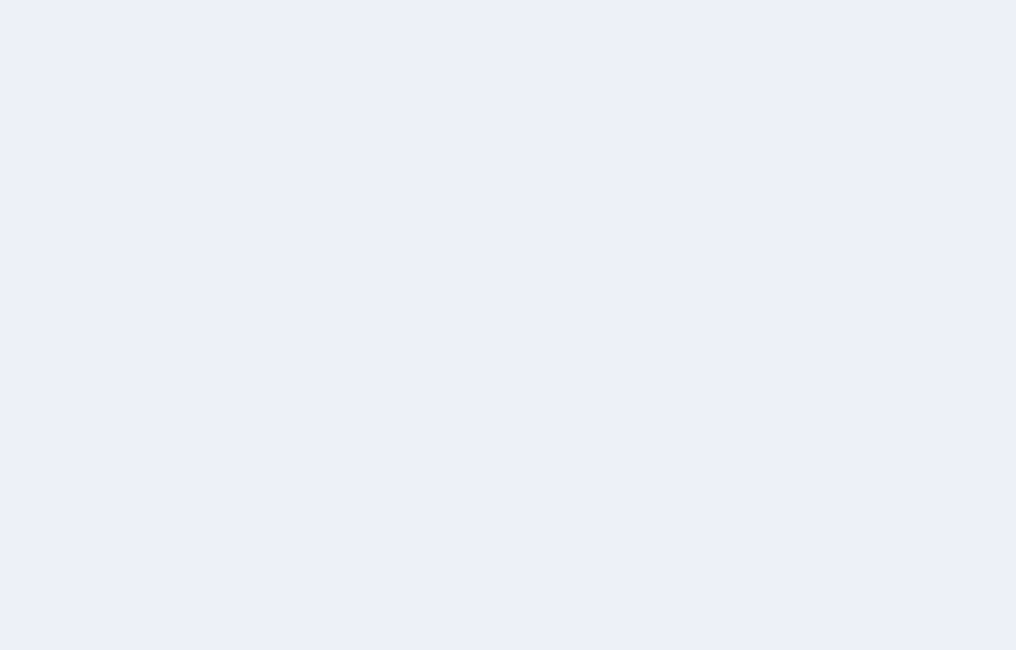 scroll, scrollTop: 0, scrollLeft: 0, axis: both 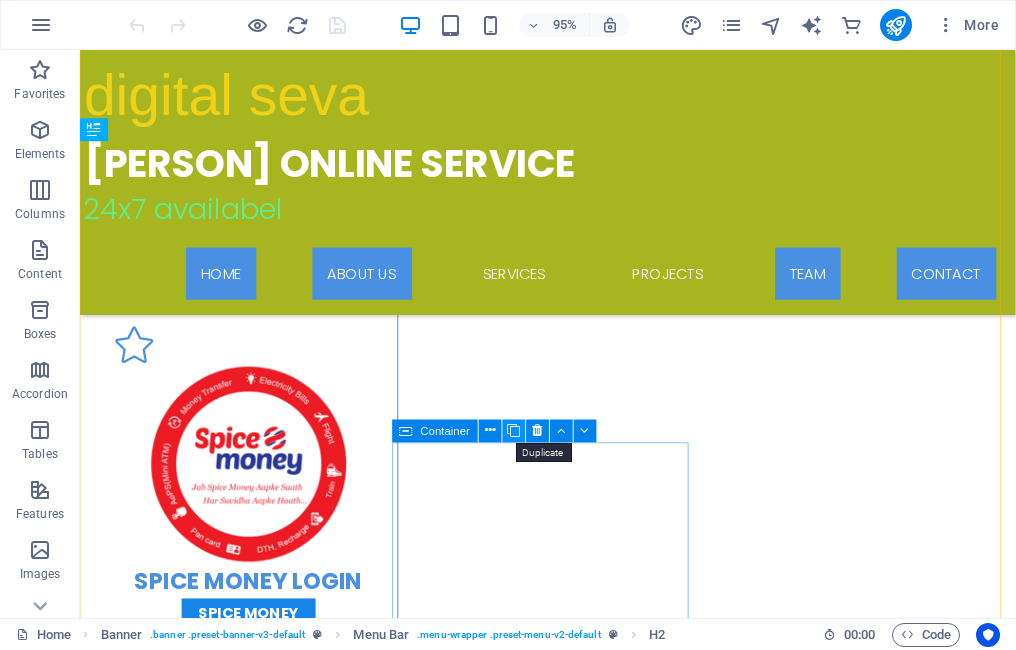 click at bounding box center (513, 431) 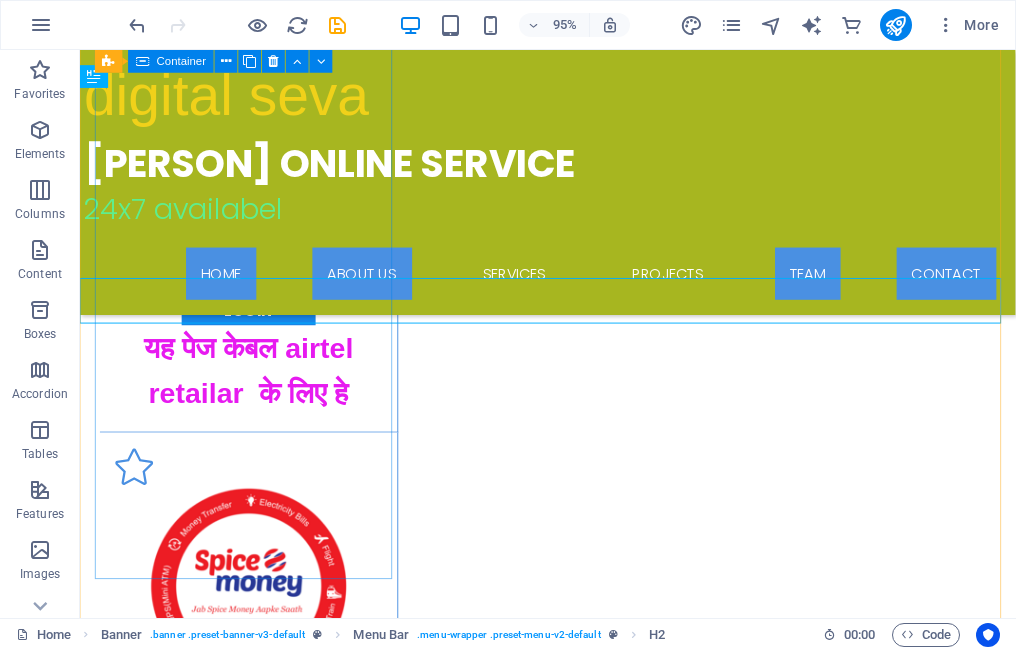 scroll, scrollTop: 2794, scrollLeft: 0, axis: vertical 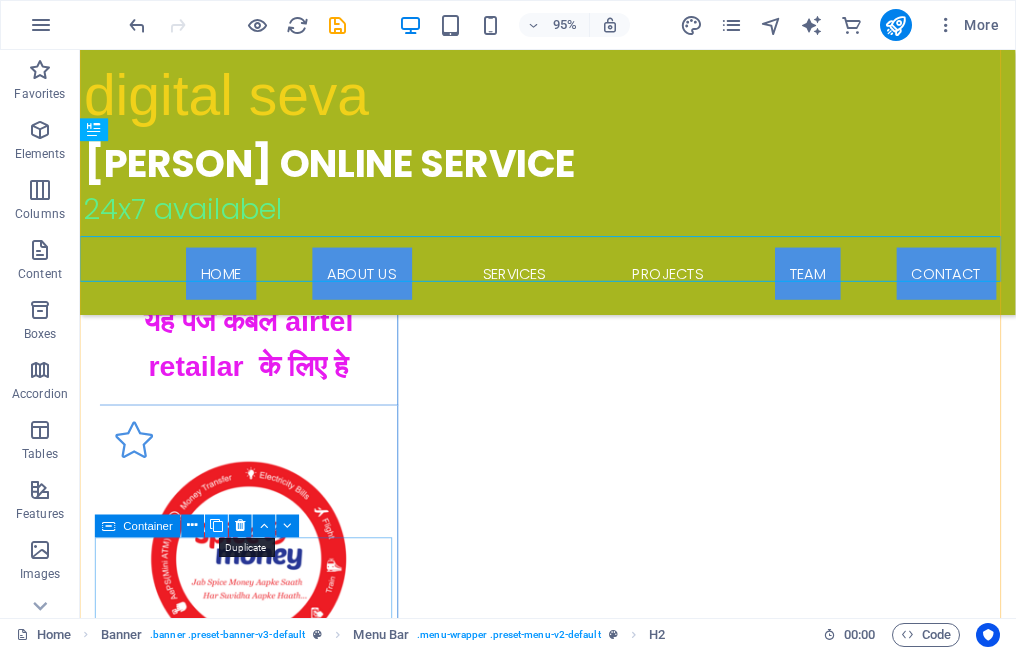 click at bounding box center (216, 526) 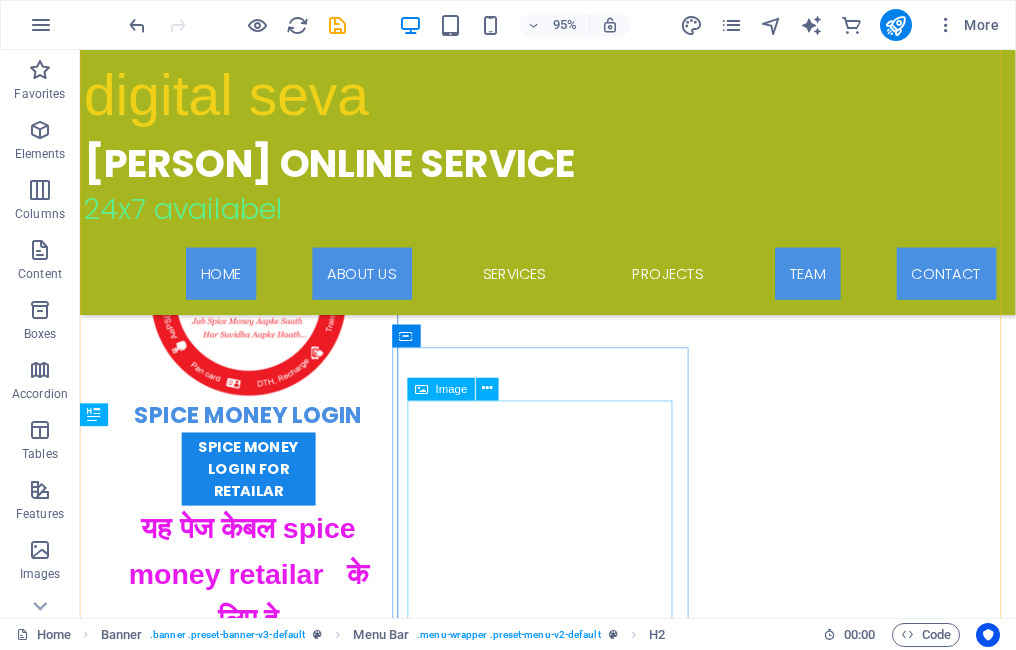 scroll, scrollTop: 2894, scrollLeft: 0, axis: vertical 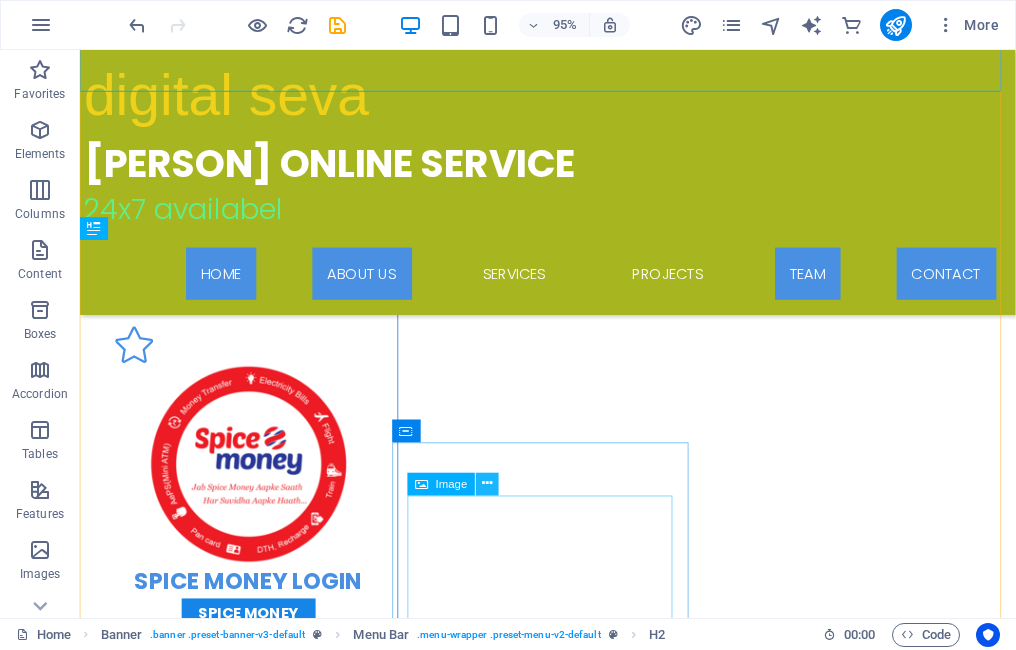 click at bounding box center [487, 484] 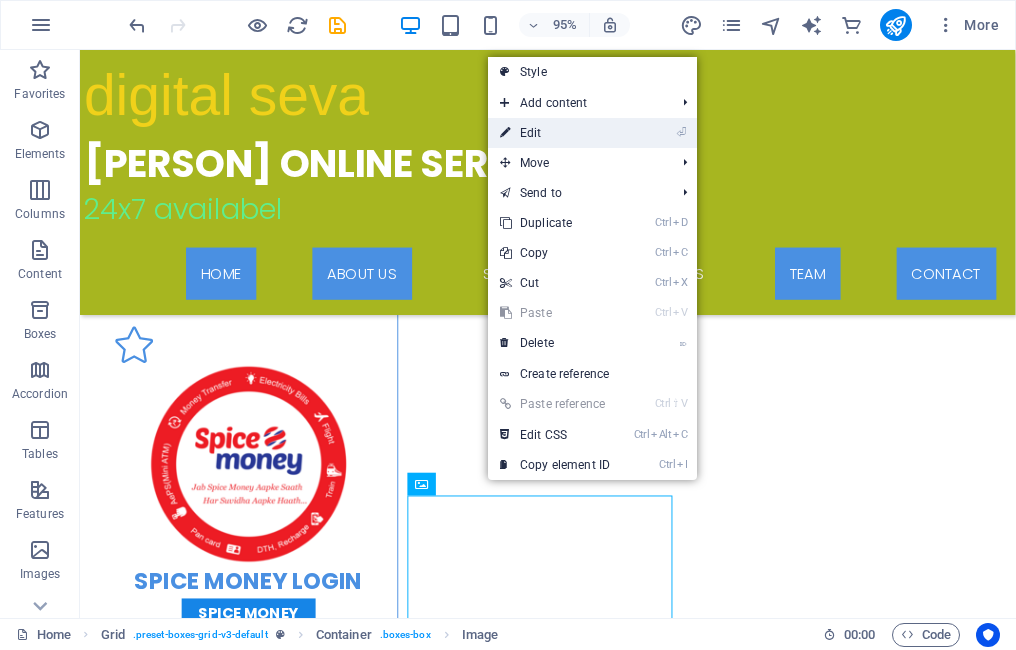click on "⏎  Edit" at bounding box center [555, 133] 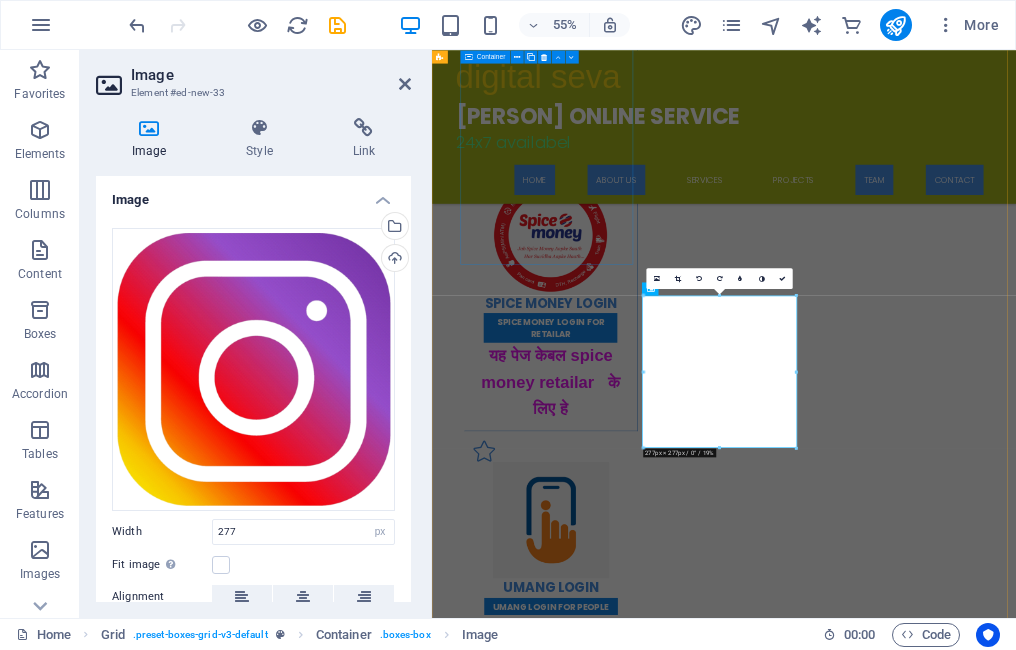 scroll, scrollTop: 3014, scrollLeft: 0, axis: vertical 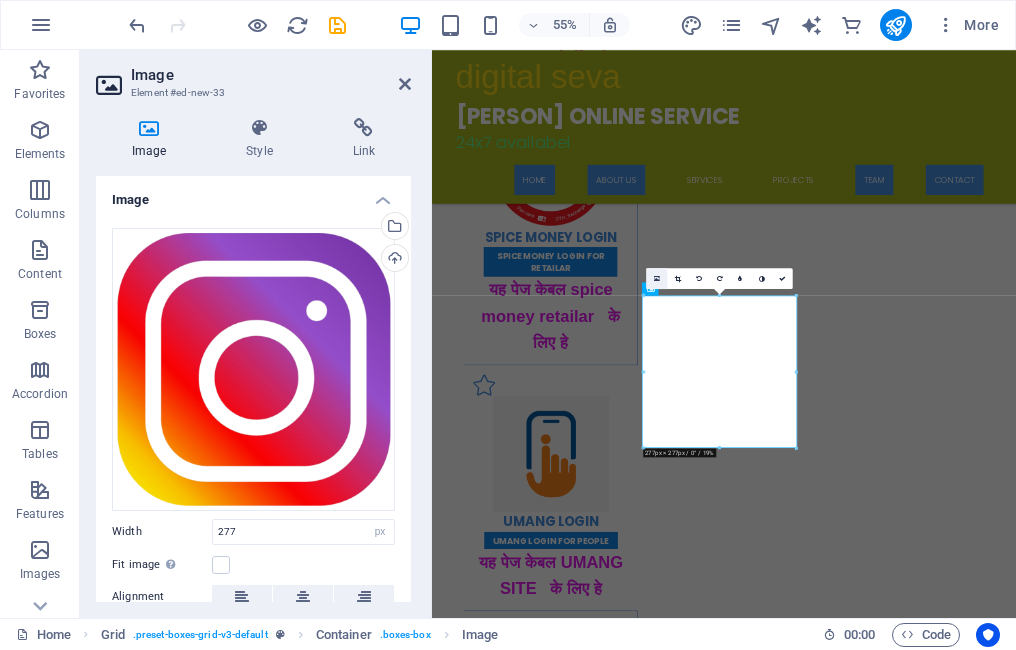 click at bounding box center (657, 279) 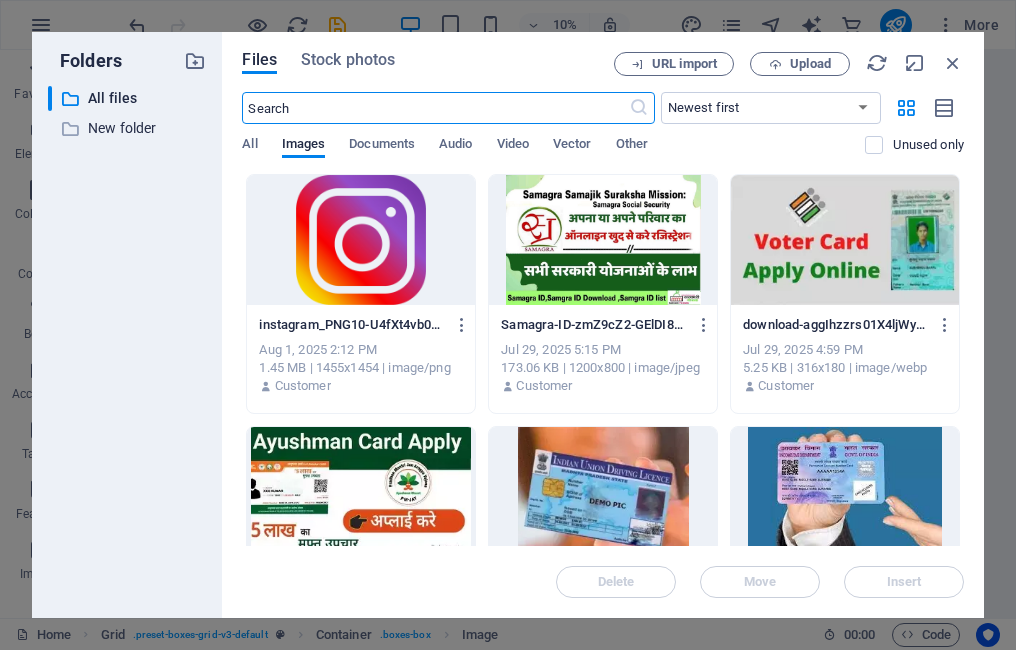 scroll, scrollTop: 7808, scrollLeft: 0, axis: vertical 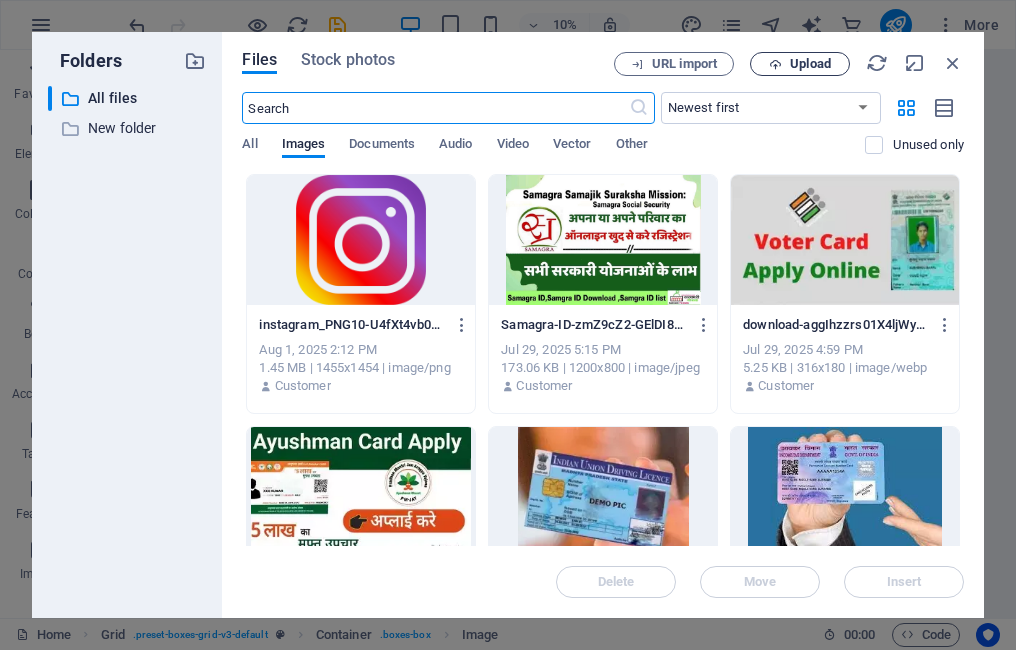 click on "Upload" at bounding box center [800, 64] 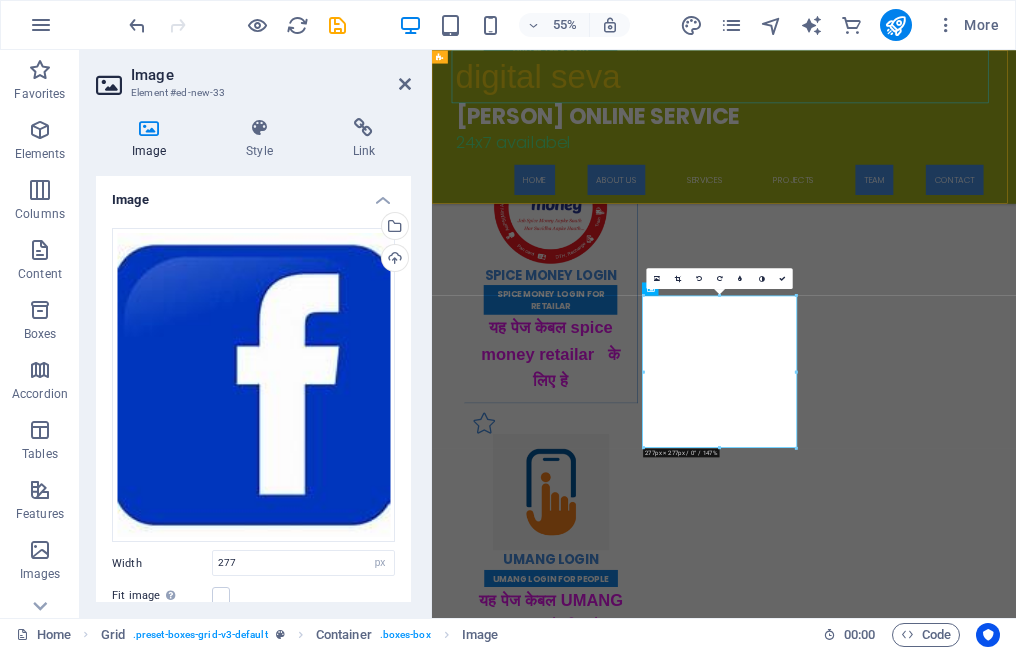 scroll, scrollTop: 3014, scrollLeft: 0, axis: vertical 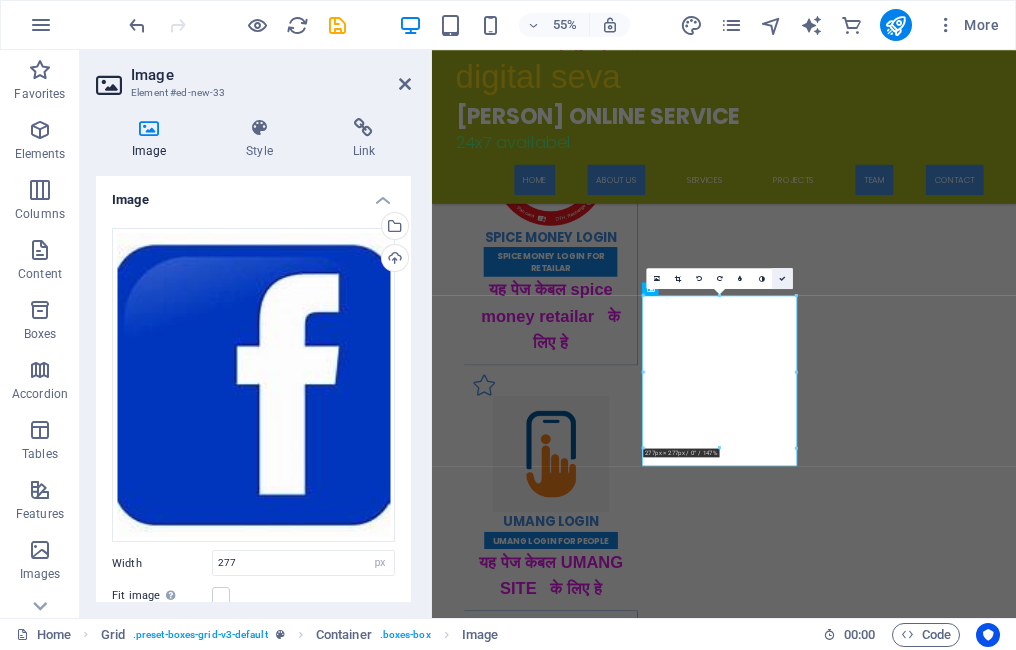 click at bounding box center (782, 278) 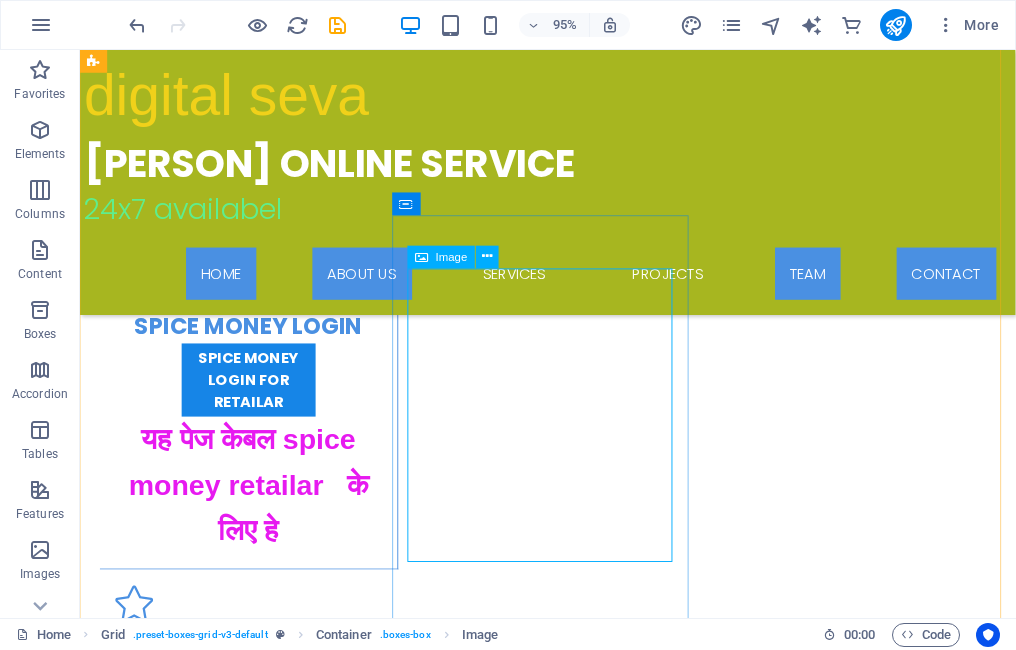 scroll, scrollTop: 3194, scrollLeft: 0, axis: vertical 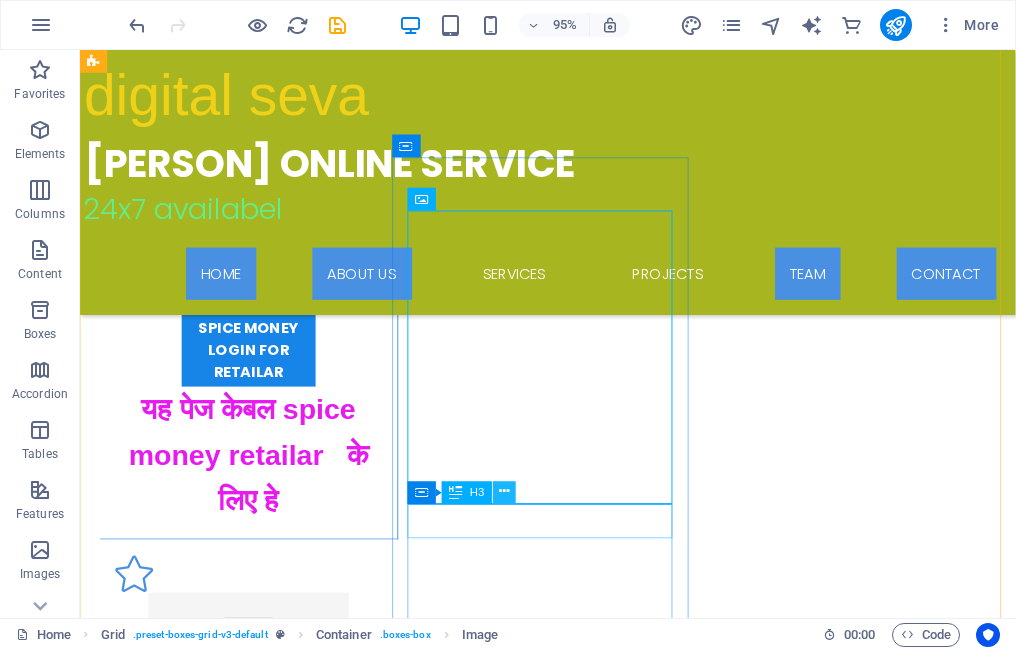 click at bounding box center (504, 493) 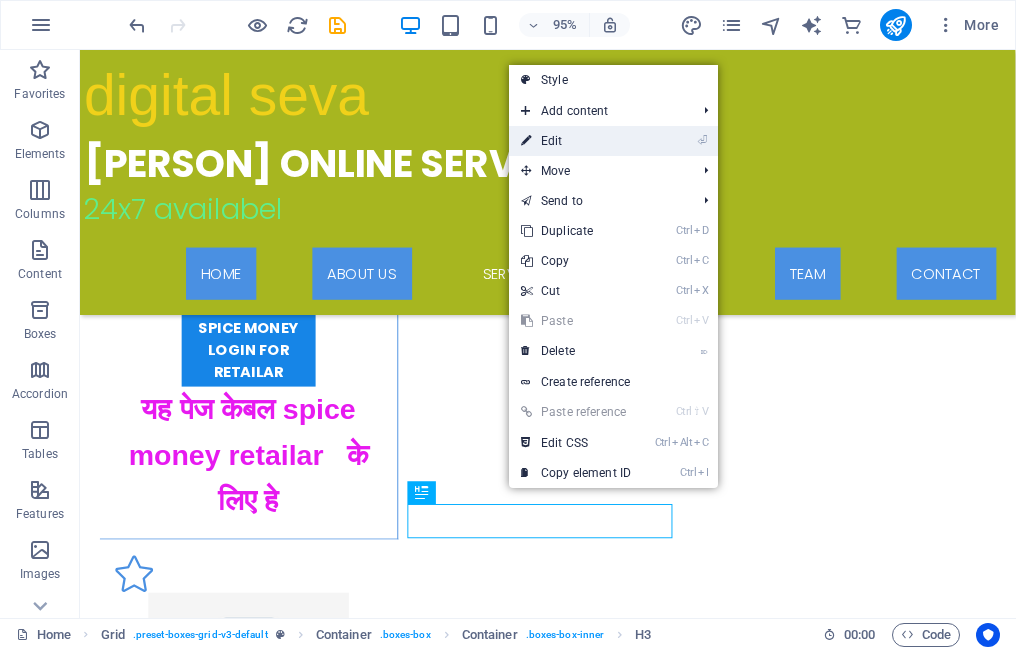 click on "⏎  Edit" at bounding box center (576, 141) 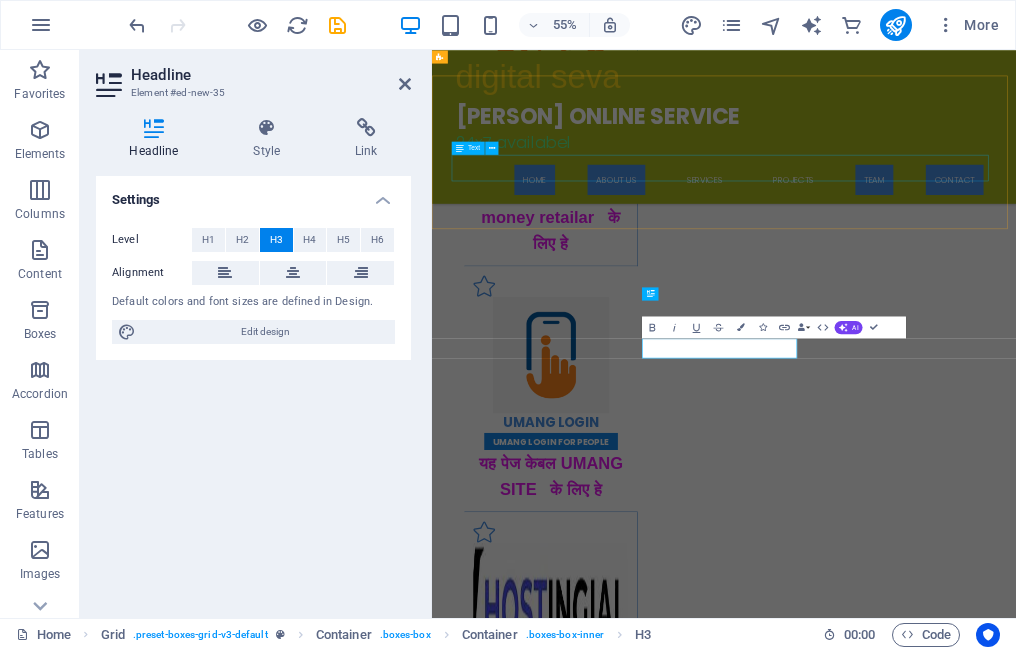 scroll, scrollTop: 3292, scrollLeft: 0, axis: vertical 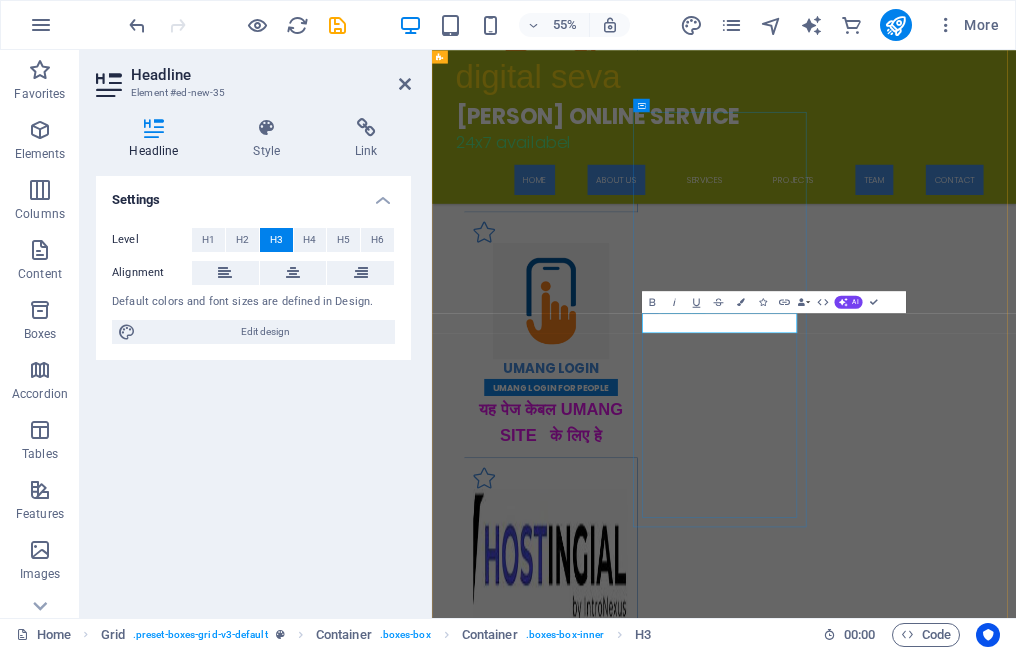 type 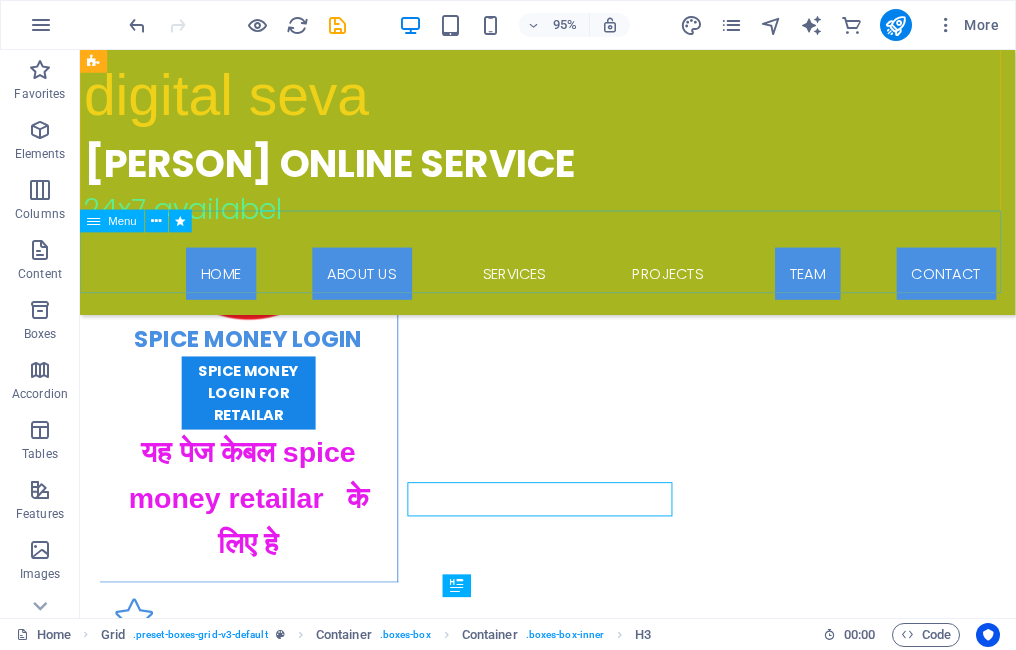 scroll, scrollTop: 3194, scrollLeft: 0, axis: vertical 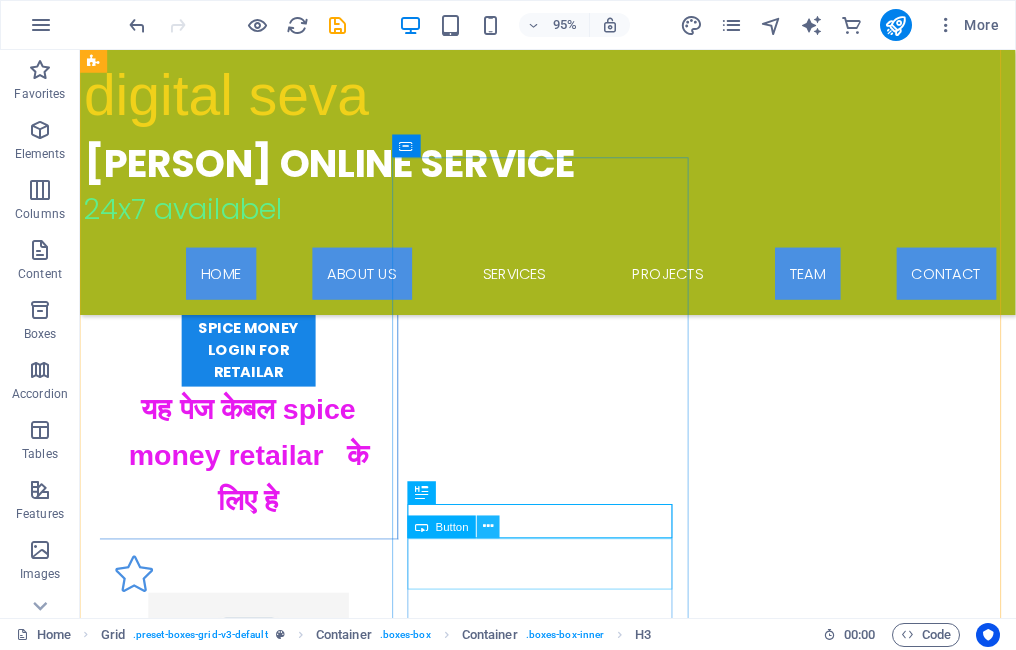 click at bounding box center [489, 527] 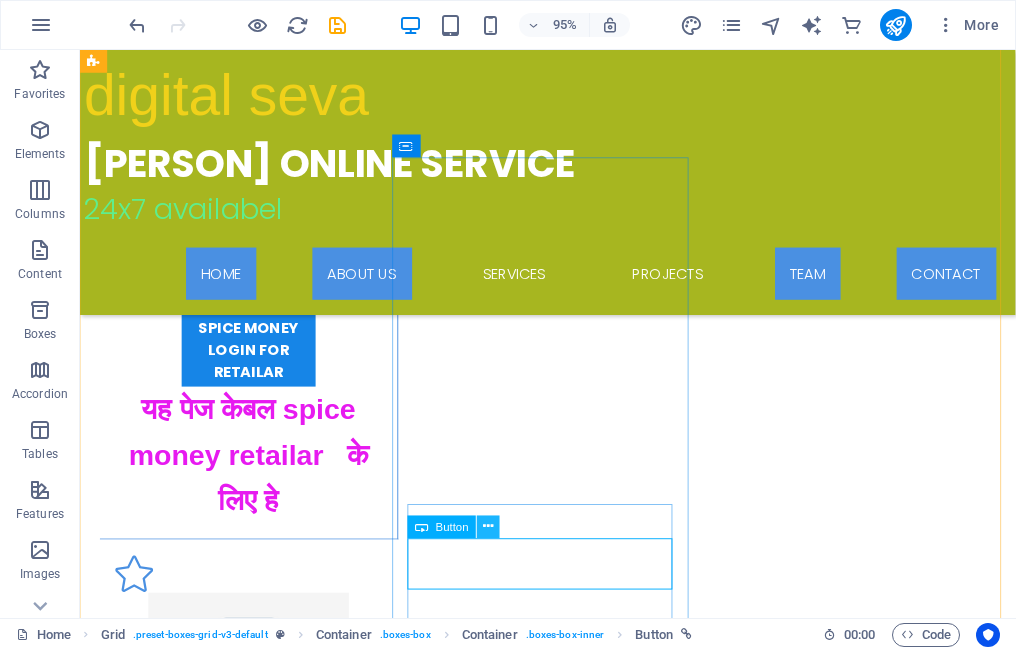 click at bounding box center [489, 527] 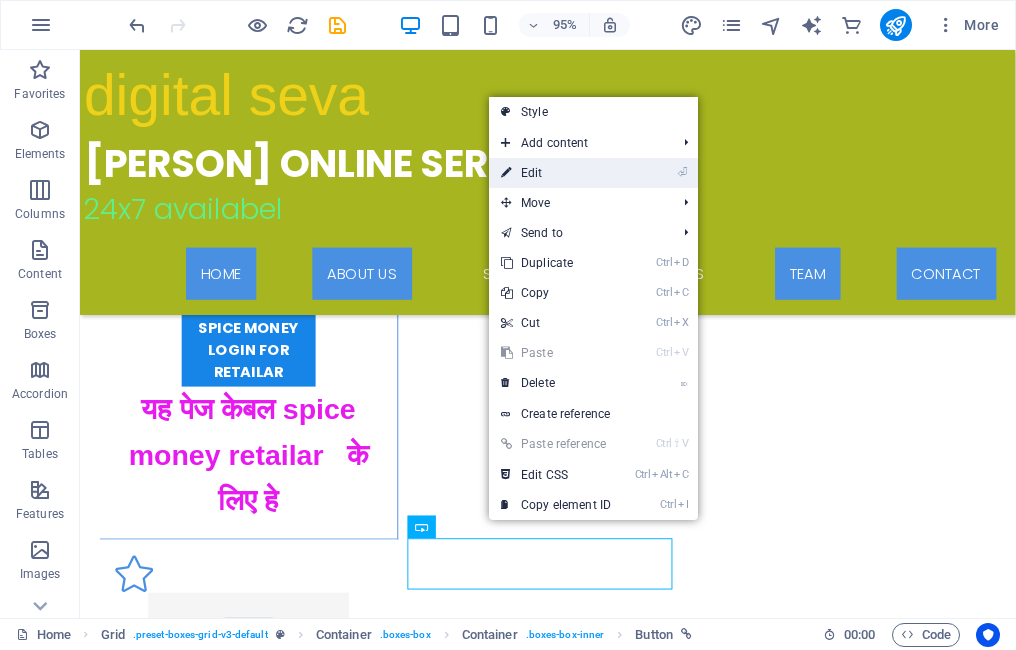 click on "⏎  Edit" at bounding box center (556, 173) 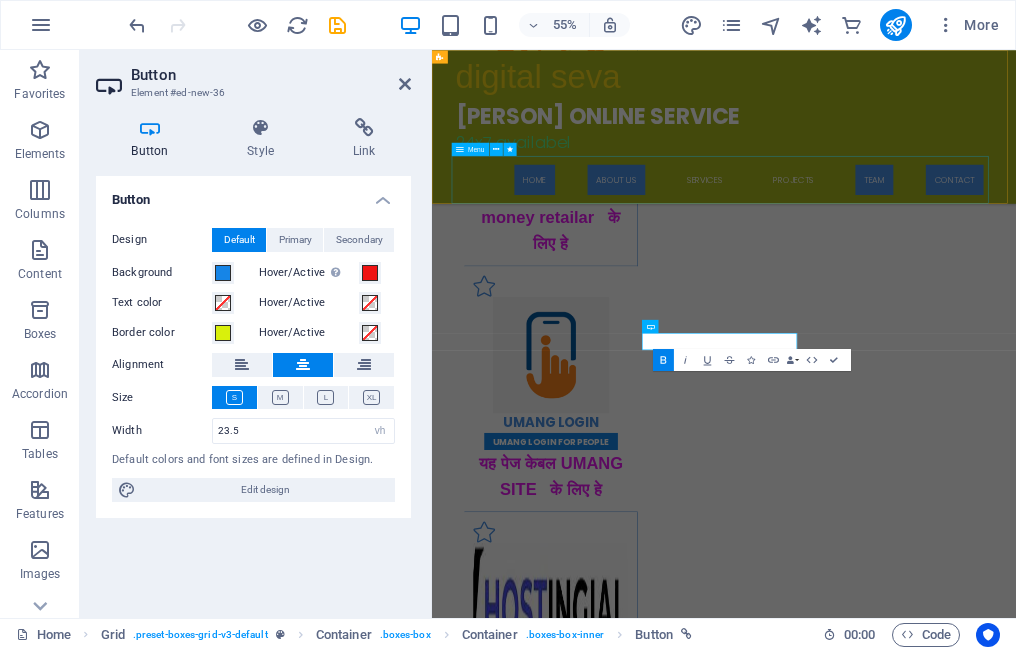 scroll, scrollTop: 3292, scrollLeft: 0, axis: vertical 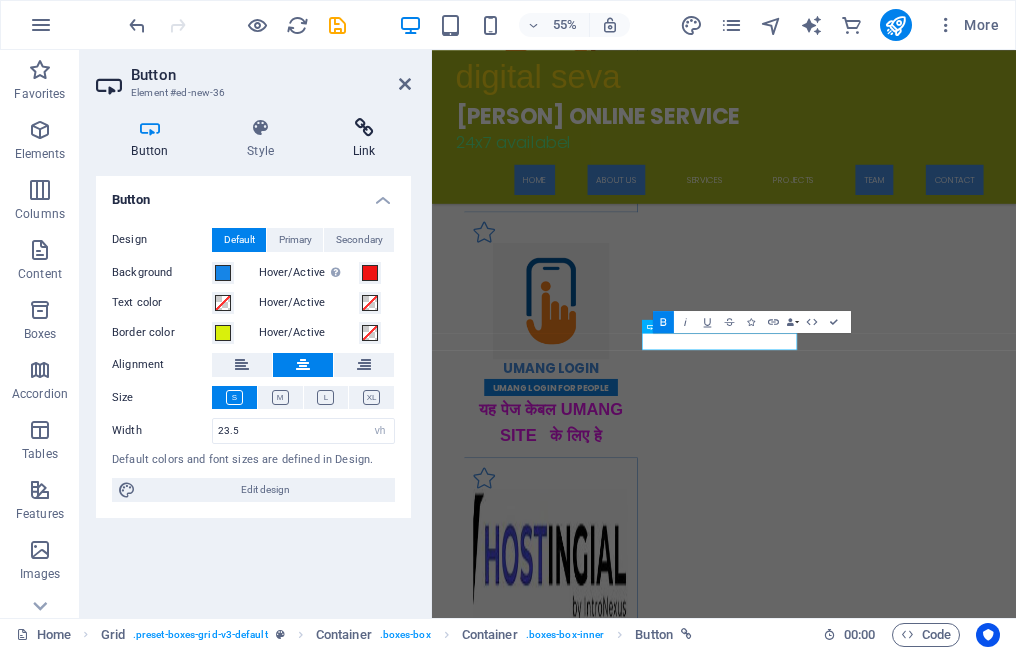 click at bounding box center (364, 128) 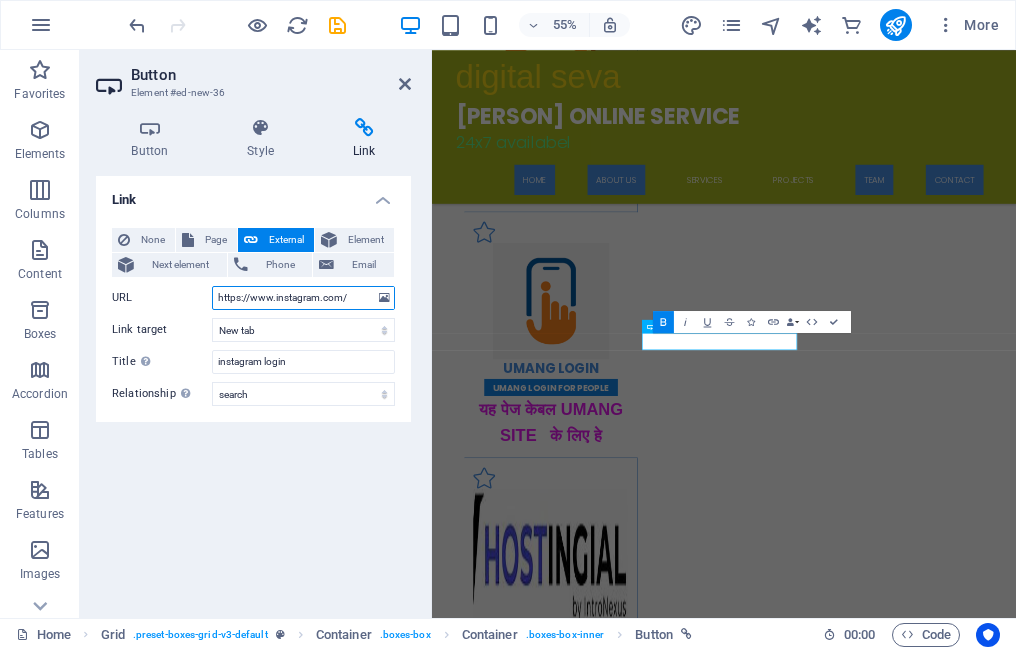 click on "https://www.instagram.com/" at bounding box center (303, 298) 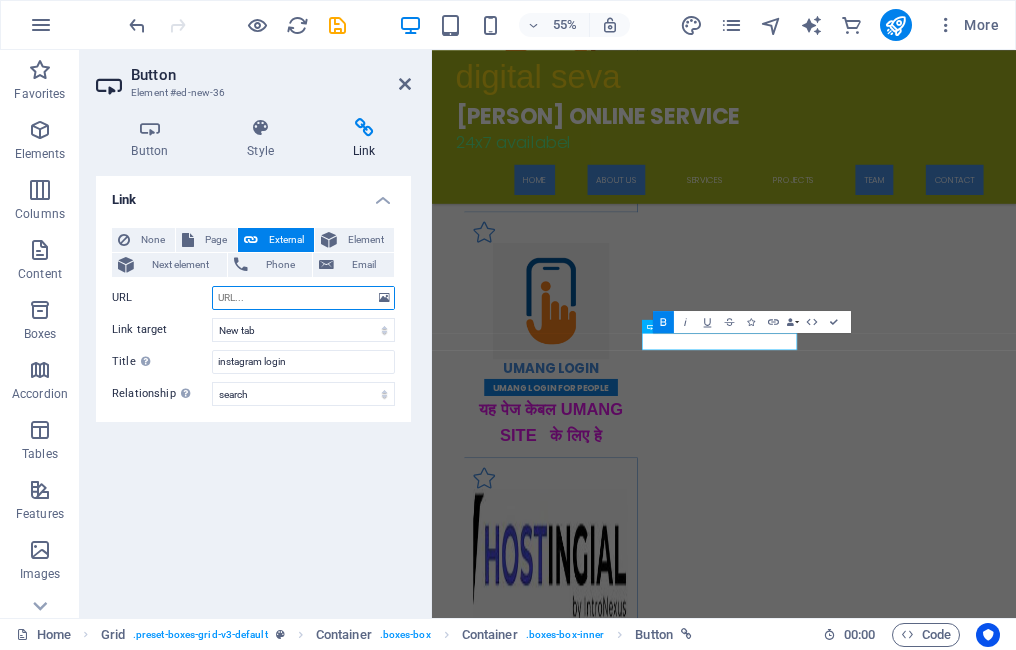 paste on "https://www.facebook.com/" 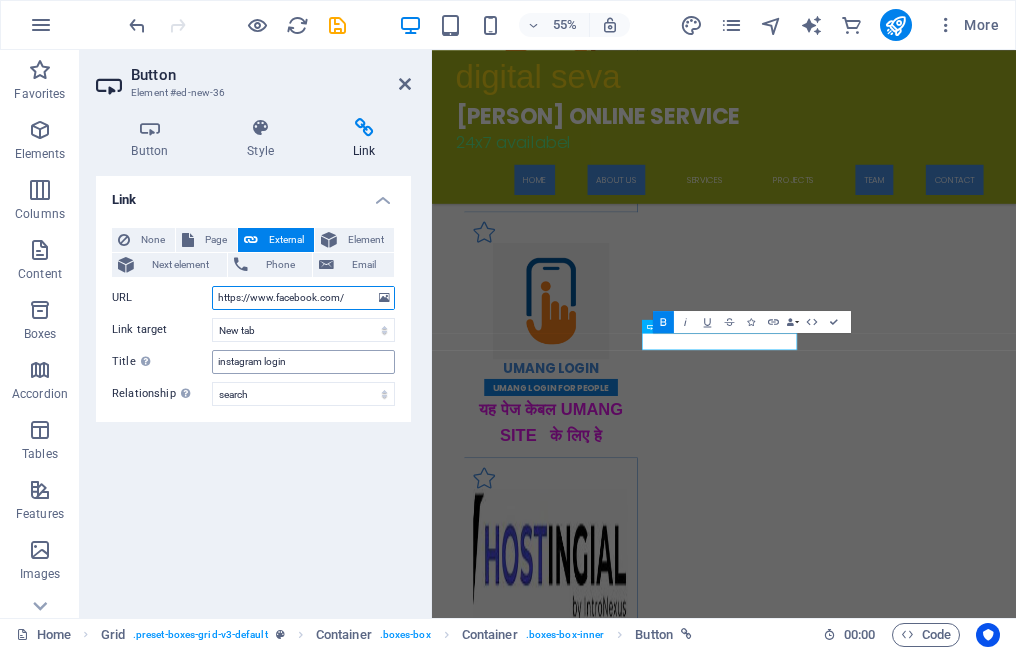 type on "https://www.facebook.com/" 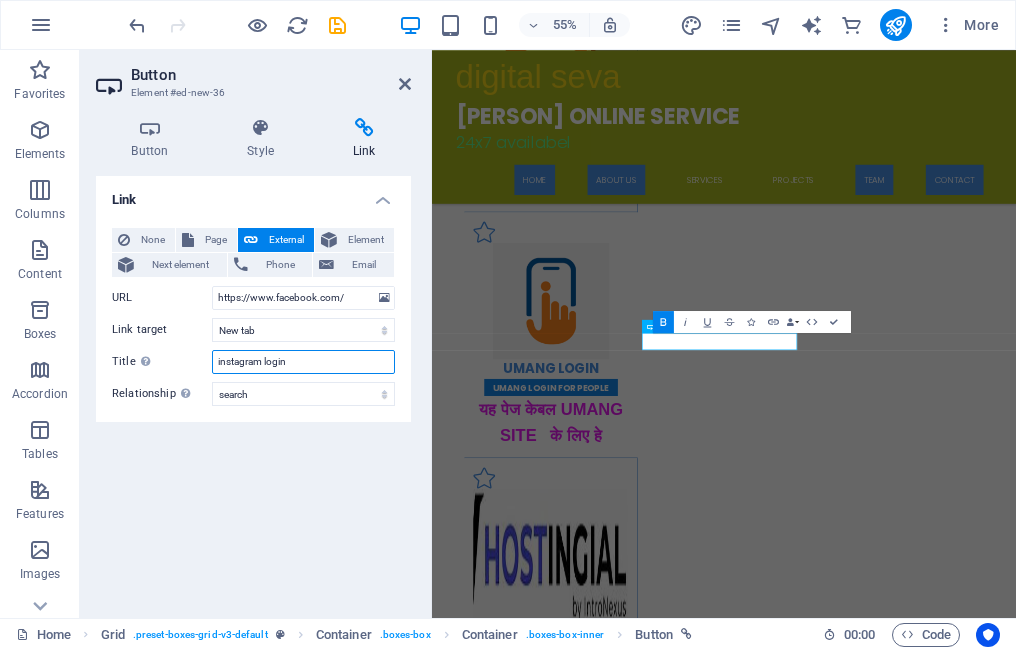 click on "instagram login" at bounding box center (303, 362) 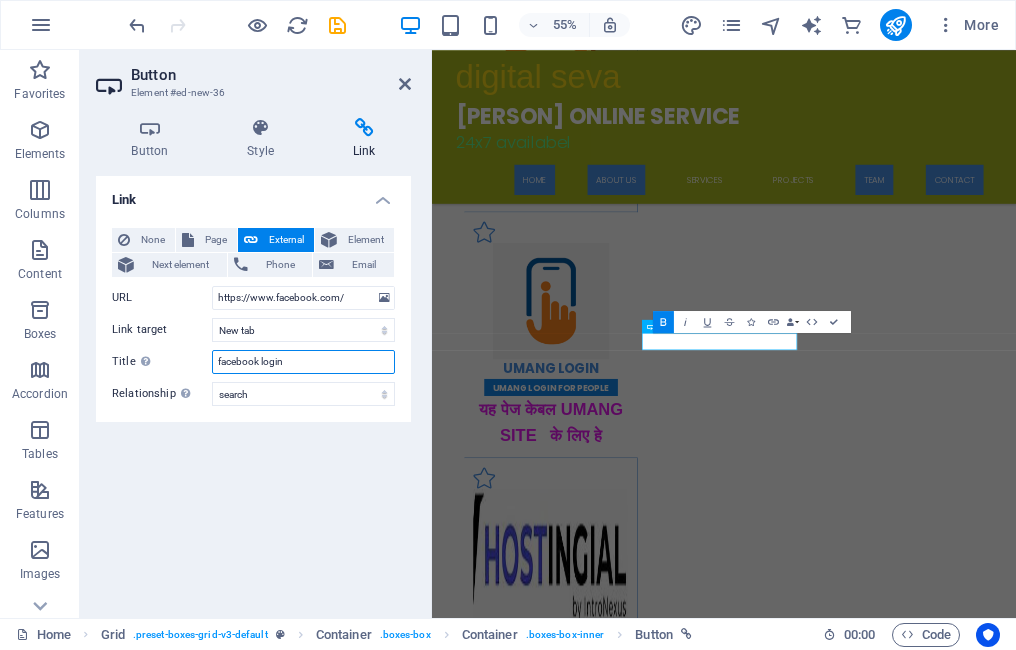 type on "facebook login" 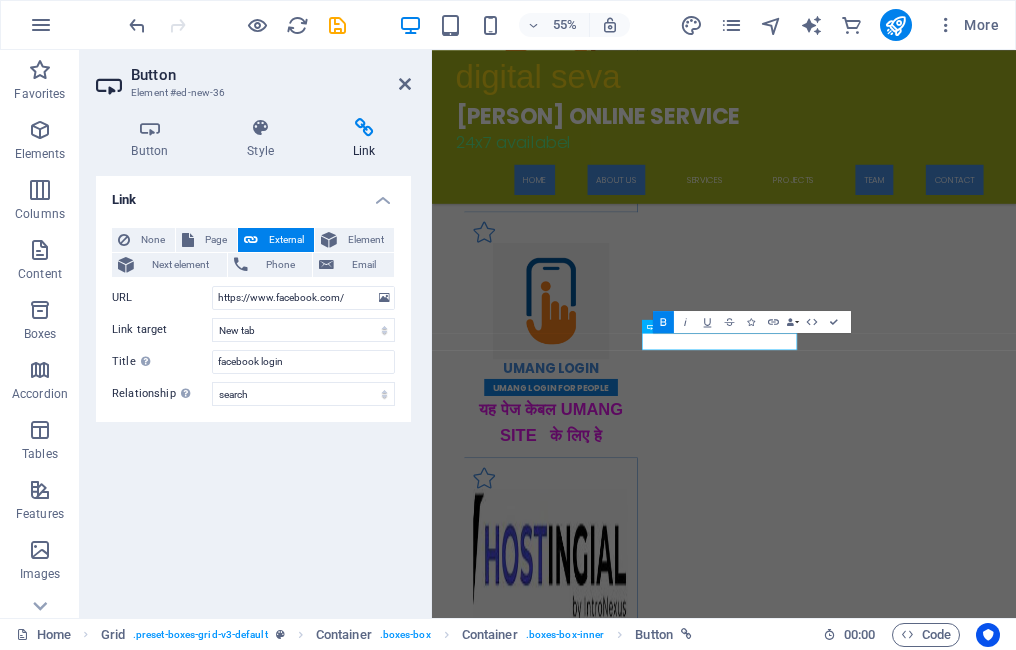 click on "Link None Page External Element Next element Phone Email Page Home Subpage Legal Notice Privacy Home Element
URL https://www.facebook.com/ Phone Email Link target New tab Same tab Overlay Title Additional link description, should not be the same as the link text. The title is most often shown as a tooltip text when the mouse moves over the element. Leave empty if uncertain. facebook login Relationship Sets the  relationship of this link to the link target . For example, the value "nofollow" instructs search engines not to follow the link. Can be left empty. alternate author bookmark external help license next nofollow noreferrer noopener prev search tag" at bounding box center [253, 389] 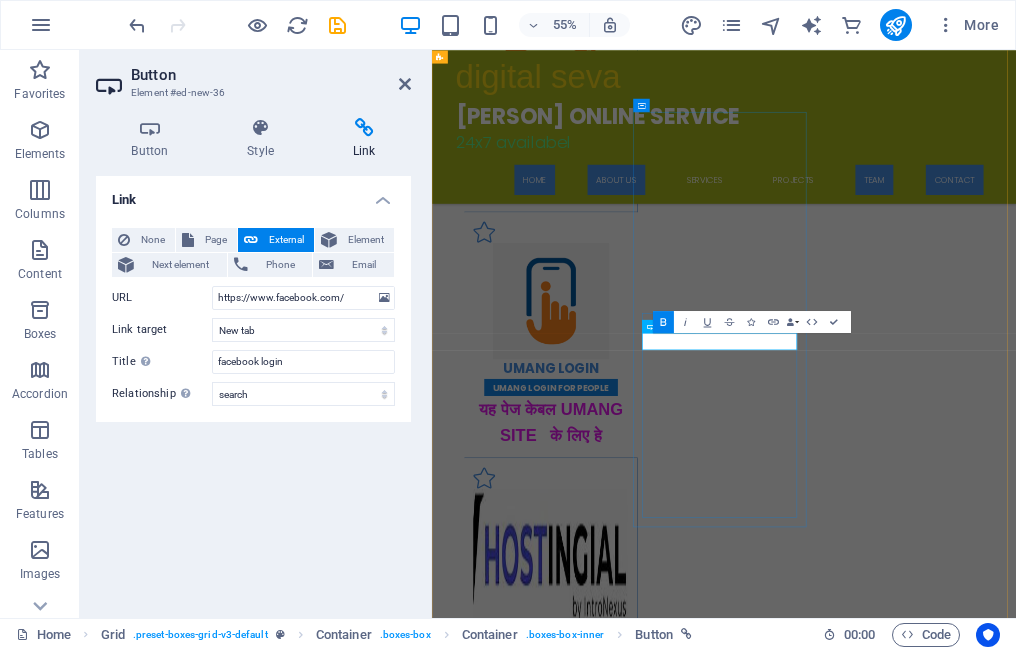 type 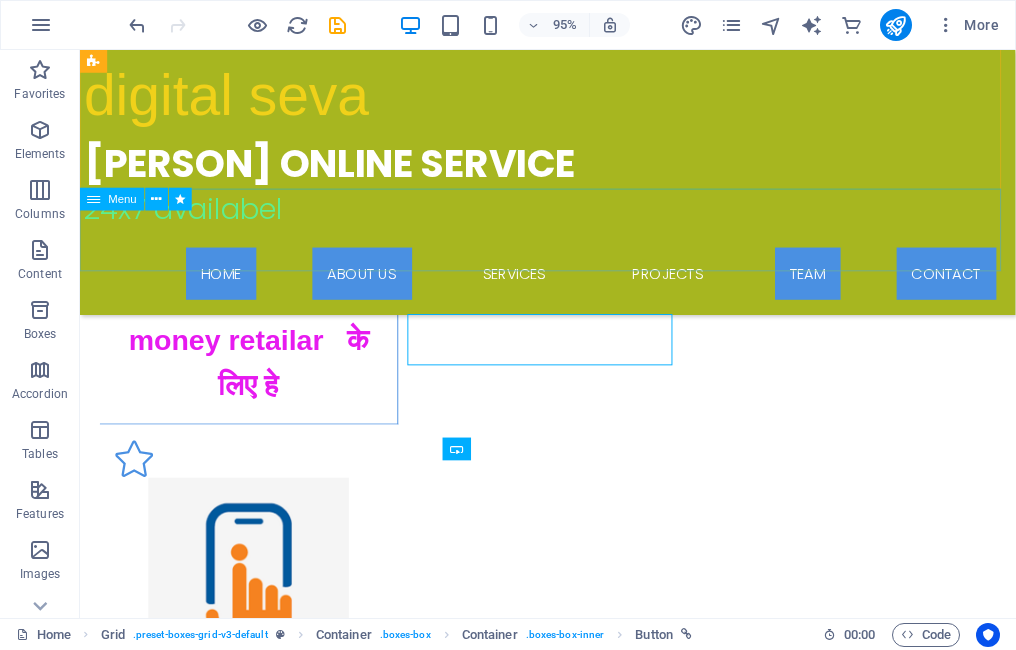 scroll, scrollTop: 3384, scrollLeft: 0, axis: vertical 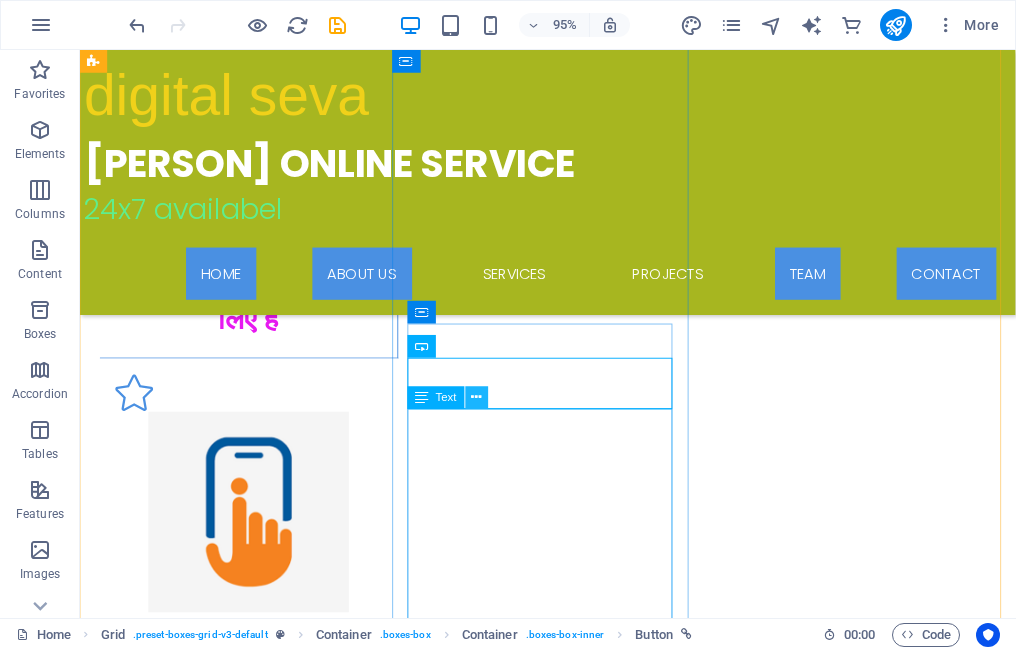 click at bounding box center (477, 398) 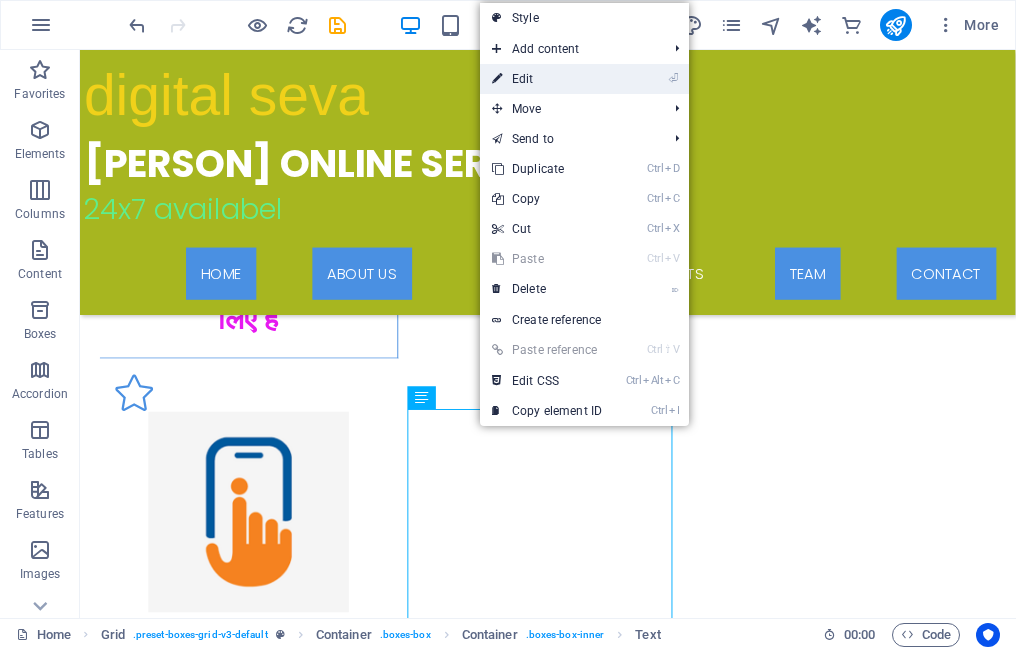 click on "⏎  Edit" at bounding box center [547, 79] 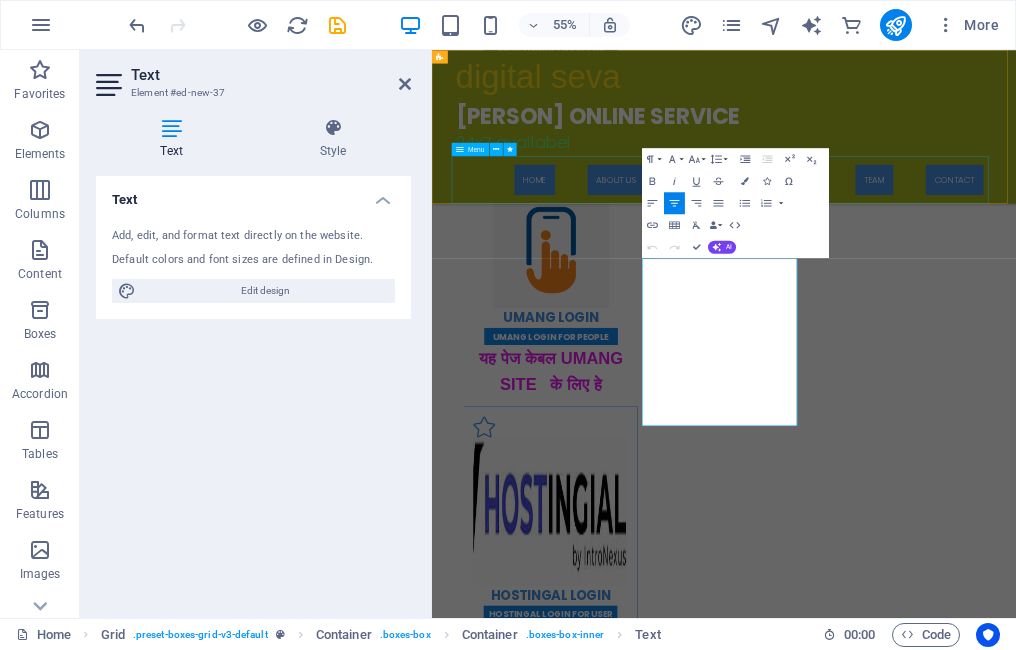 scroll, scrollTop: 3459, scrollLeft: 0, axis: vertical 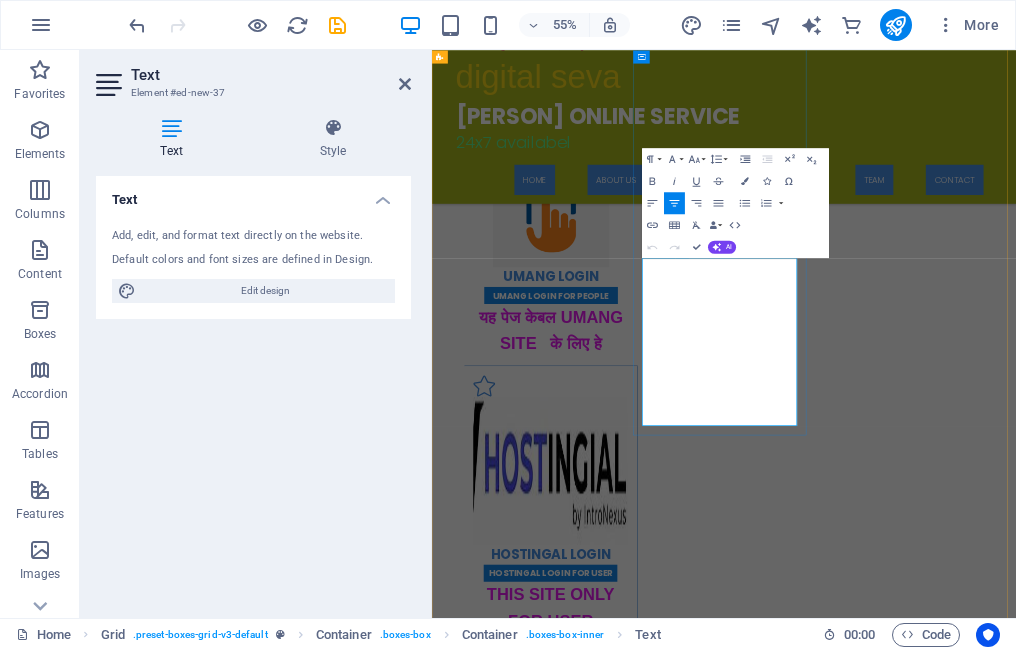 click on ". यह पेज इंस्टाग्राम  पर जाने के लिए हे" at bounding box center (648, 5173) 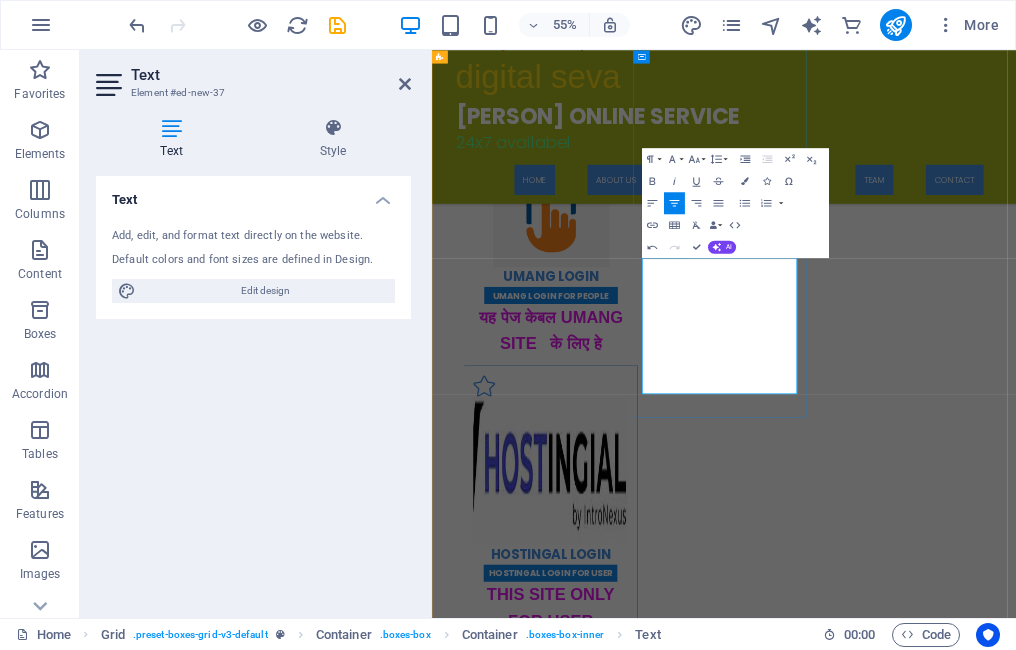 type 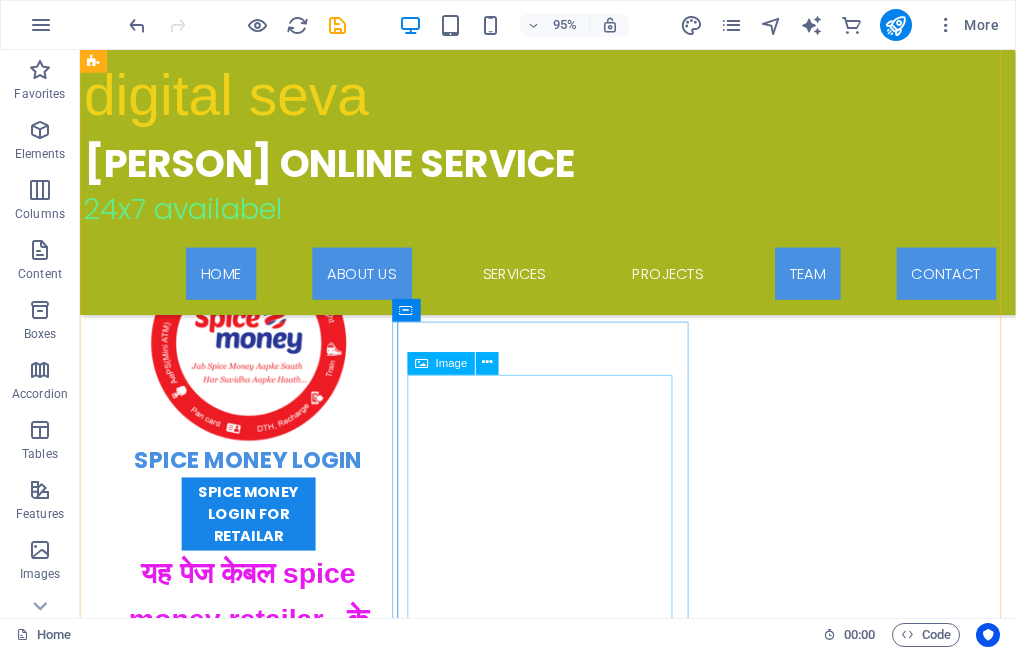 scroll, scrollTop: 2961, scrollLeft: 0, axis: vertical 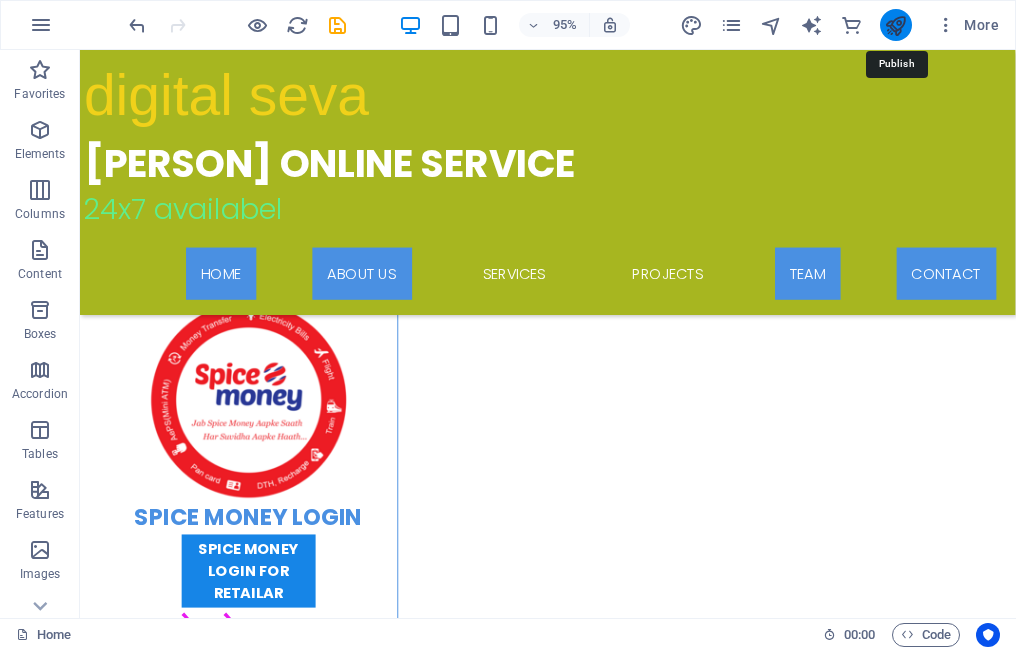 click at bounding box center (895, 25) 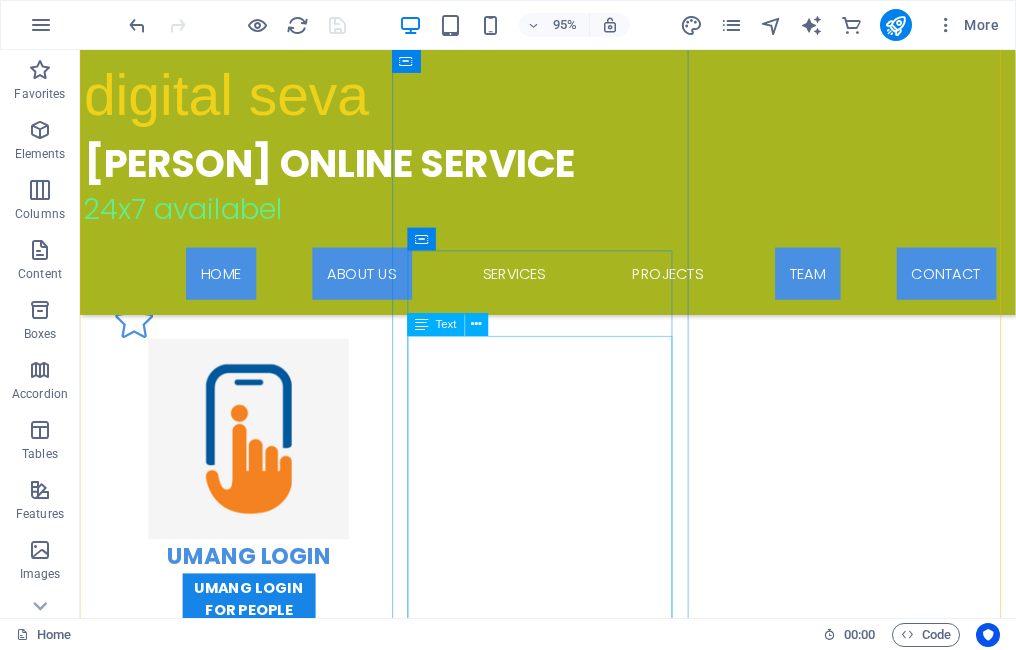 scroll, scrollTop: 3500, scrollLeft: 0, axis: vertical 